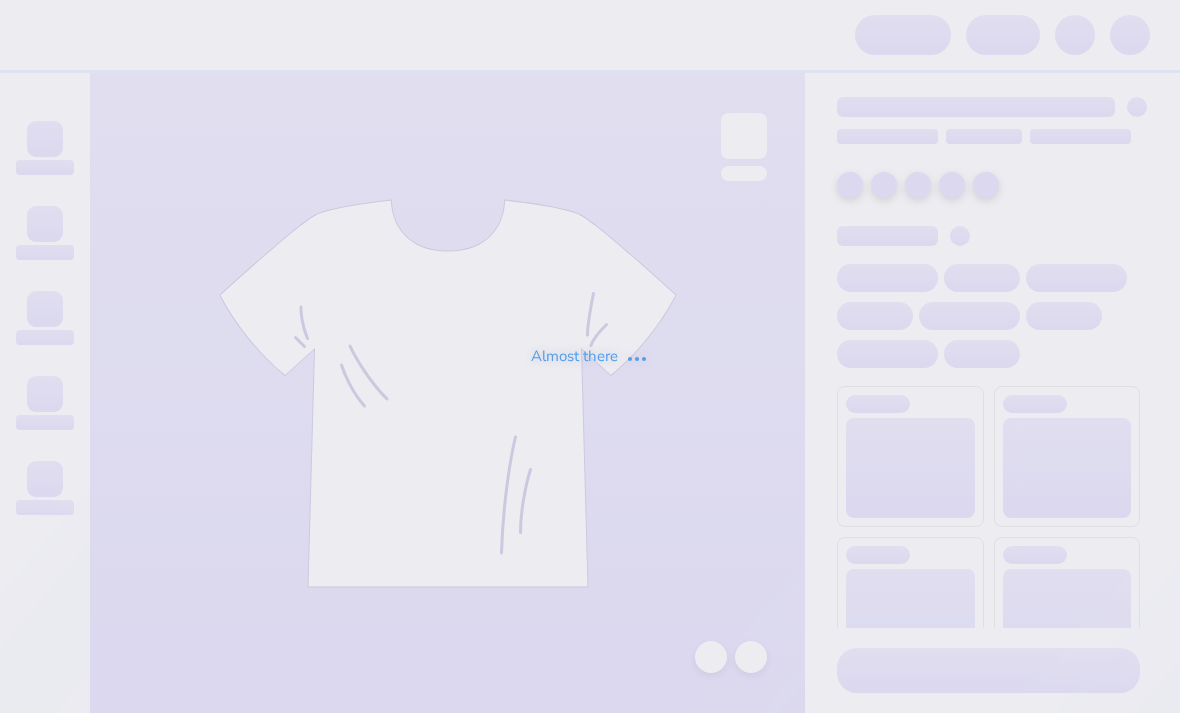 scroll, scrollTop: 0, scrollLeft: 0, axis: both 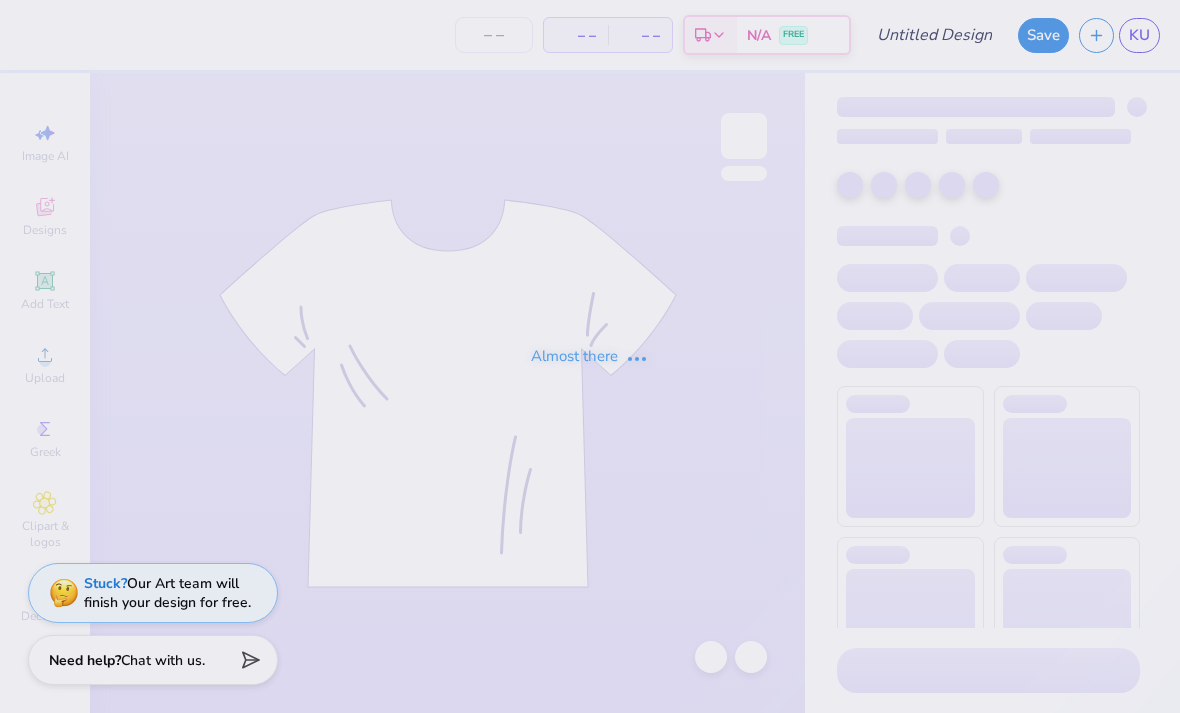 type on "please do not edit this I am not done" 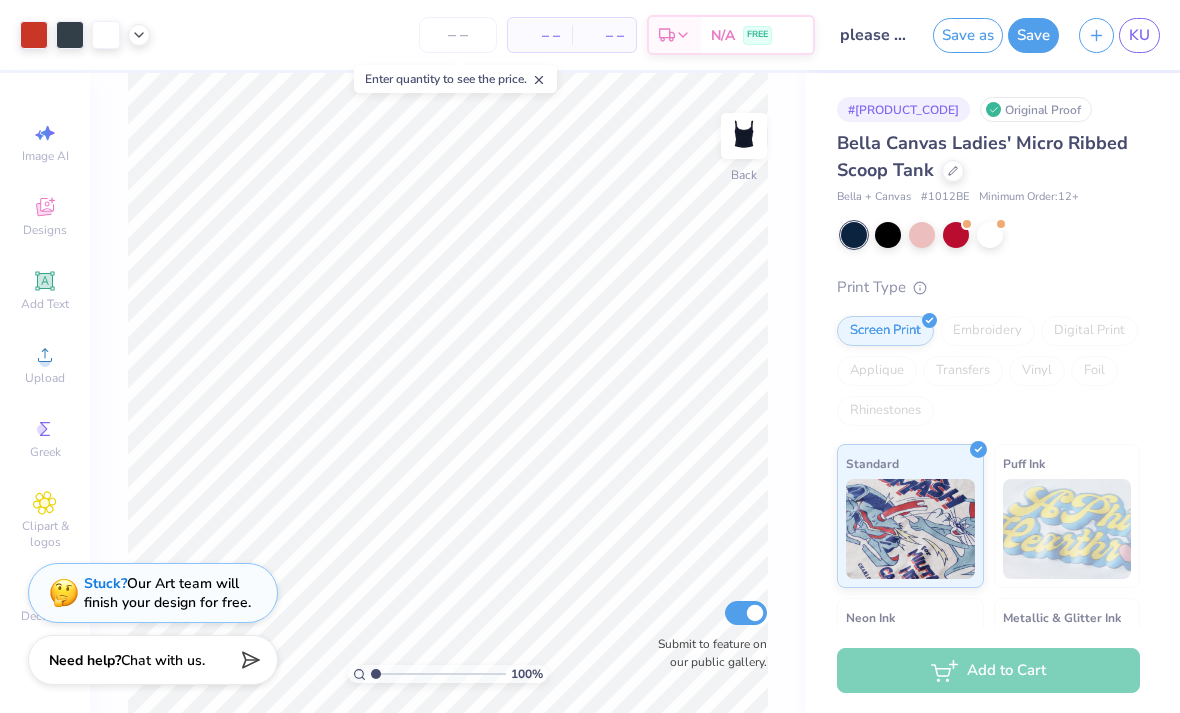 click 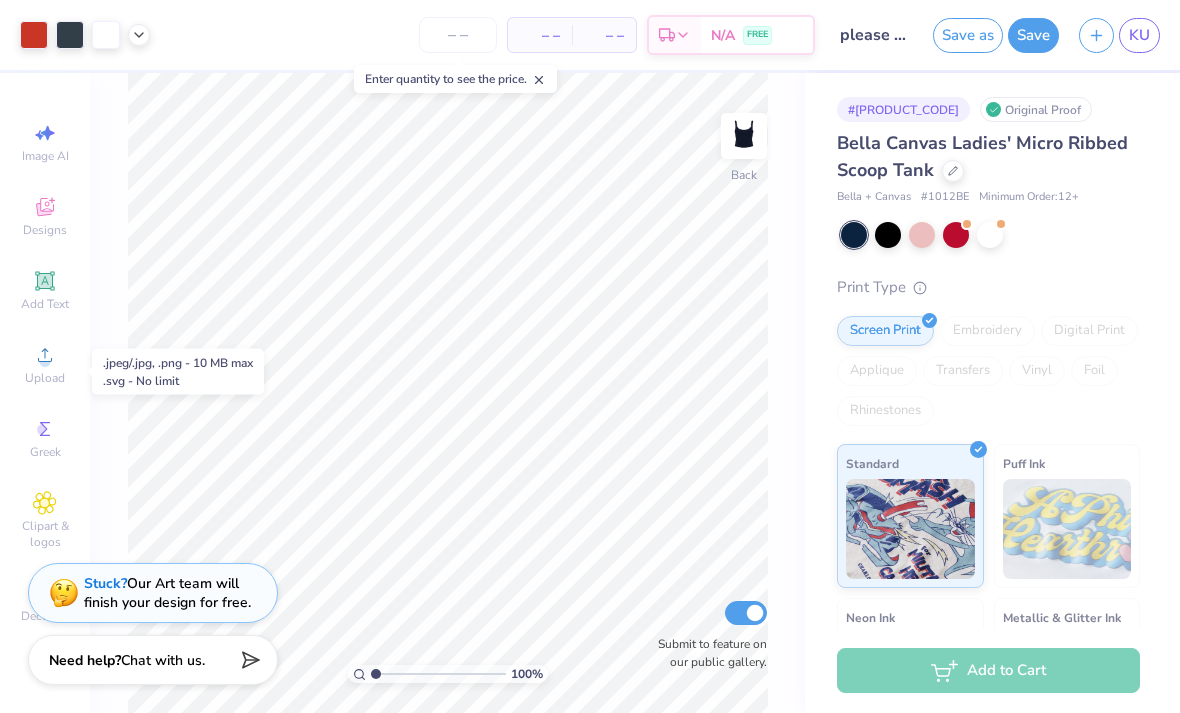 click 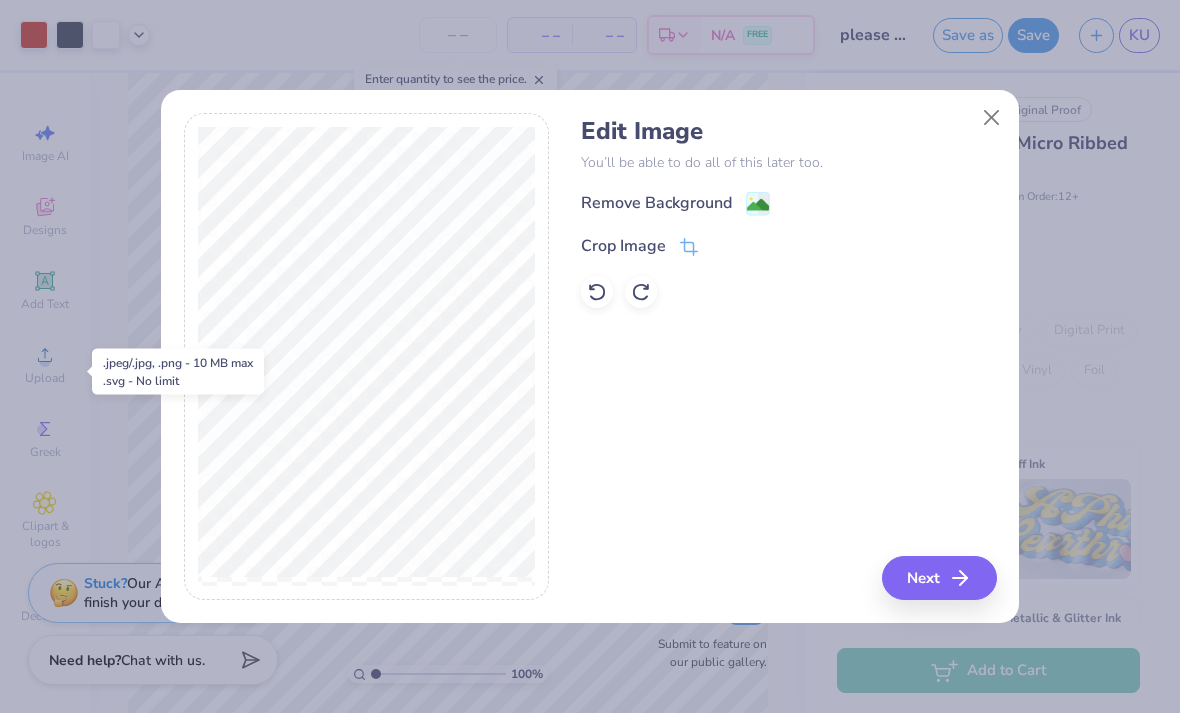 click on "Next" at bounding box center [939, 578] 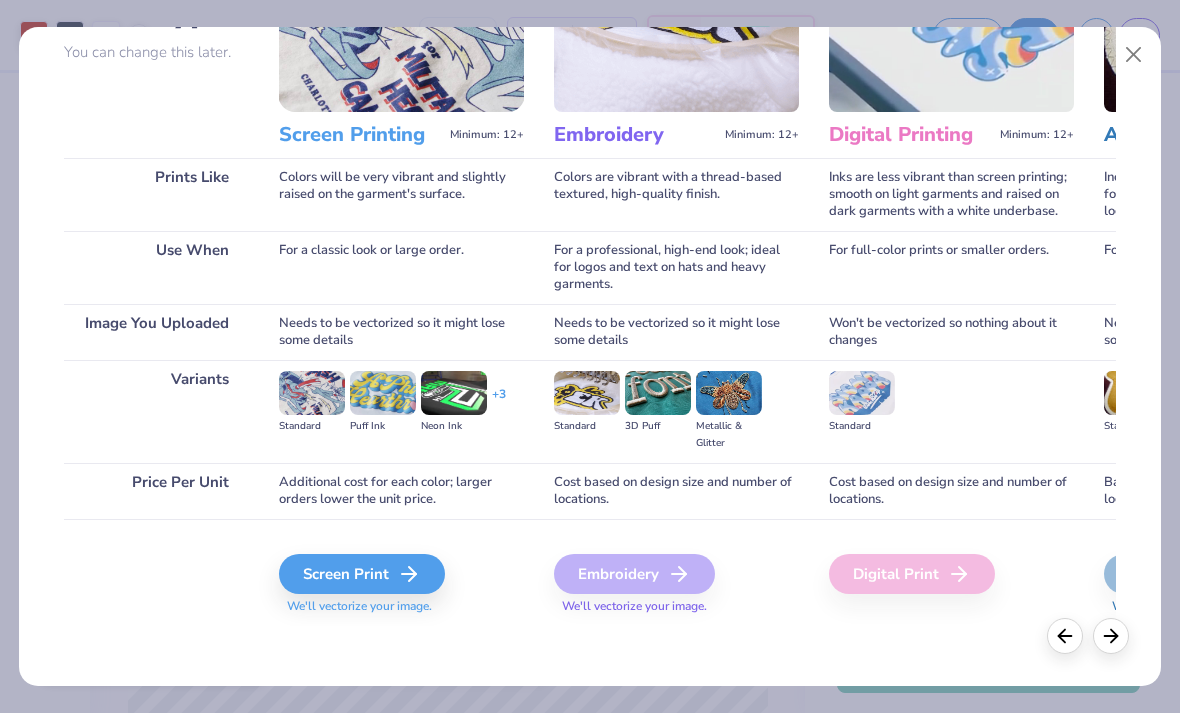 scroll, scrollTop: 184, scrollLeft: 0, axis: vertical 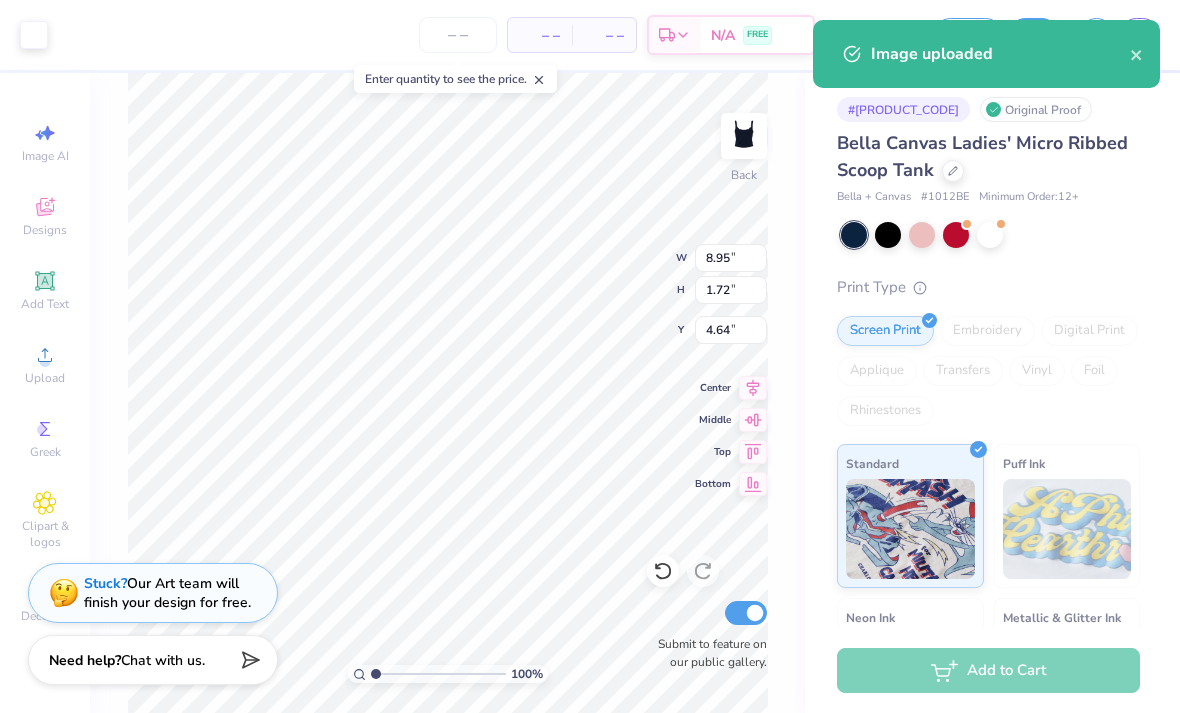 type on "6.64" 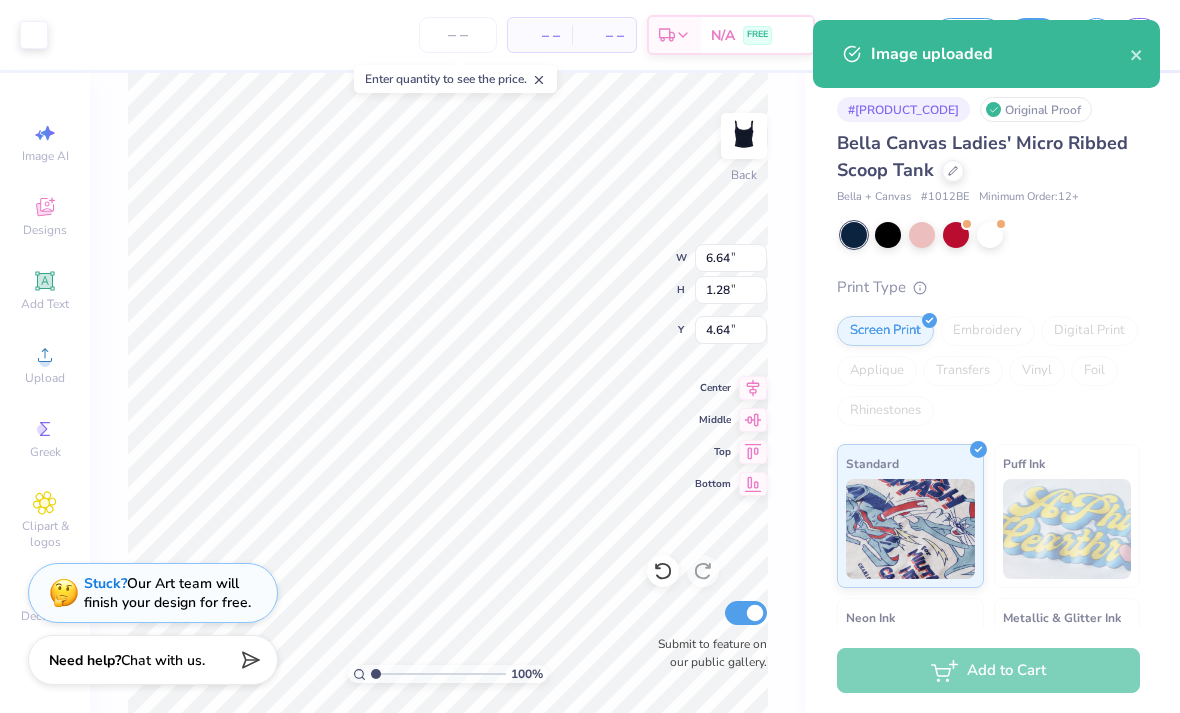 type on "5.18" 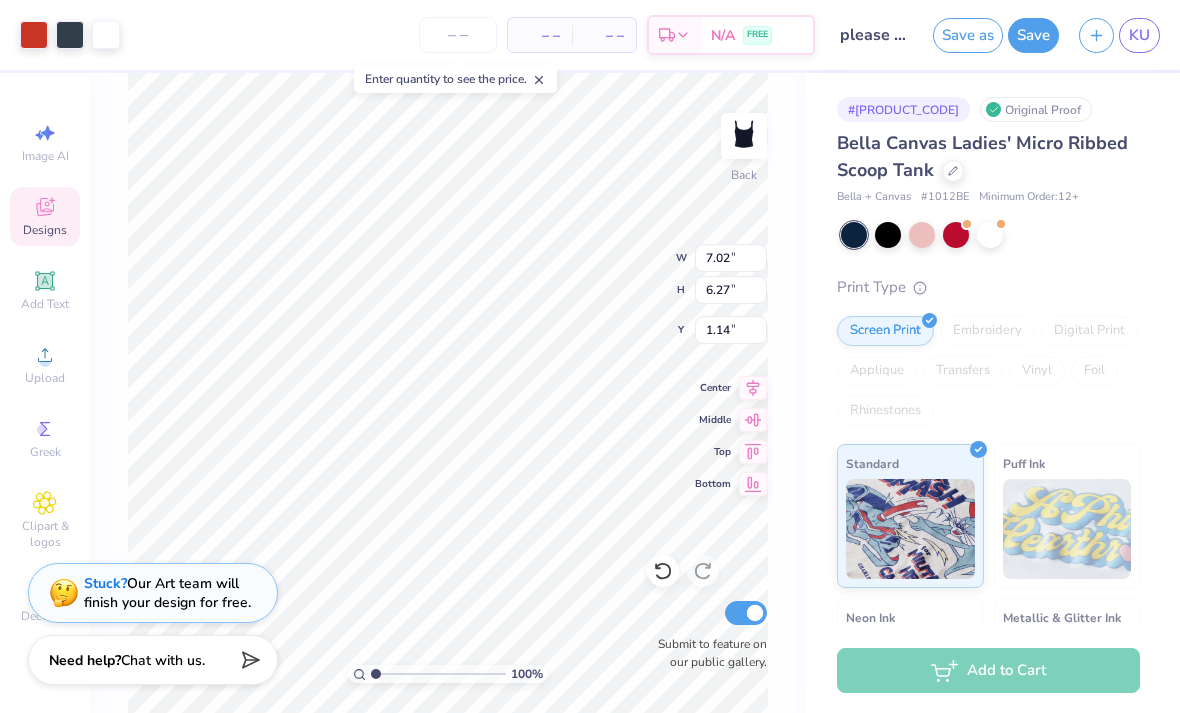 type on "6.64" 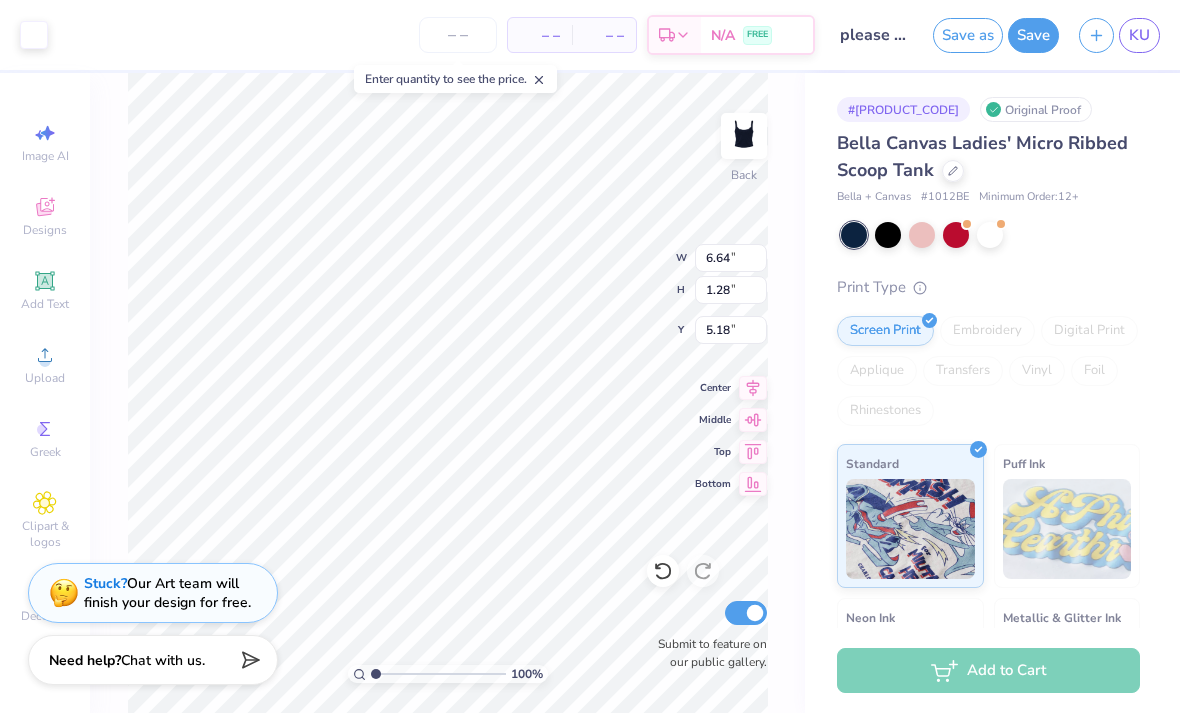 type on "7.90" 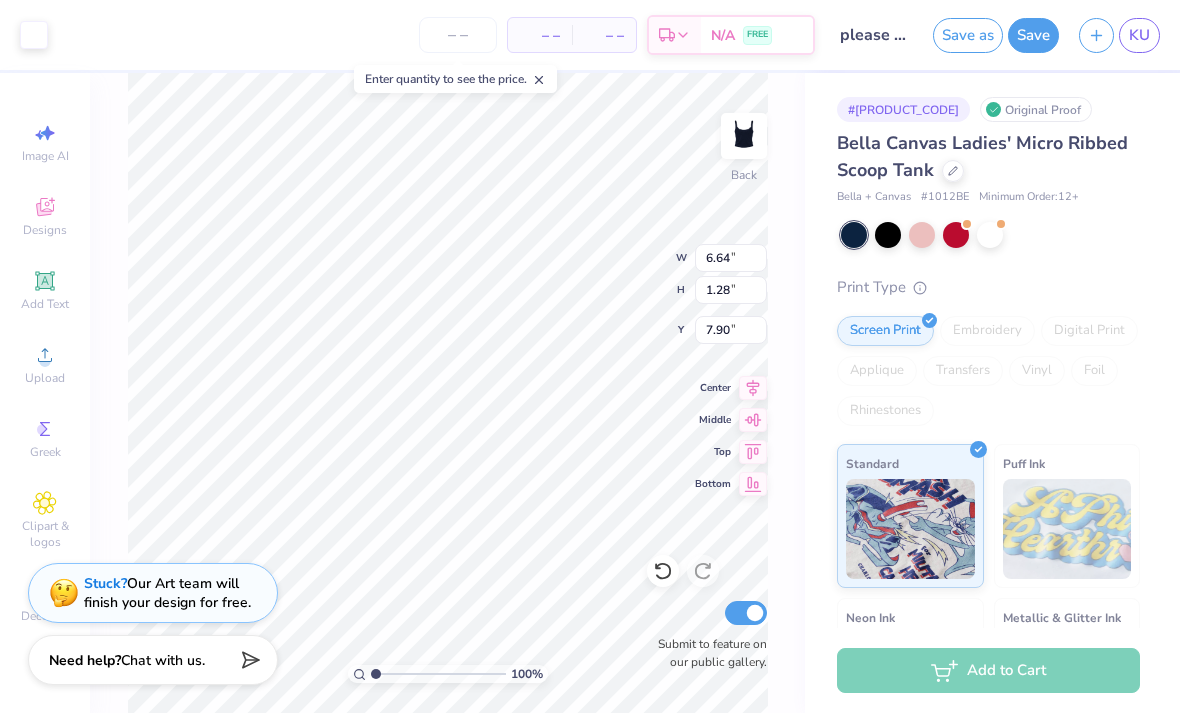 type on "5.31" 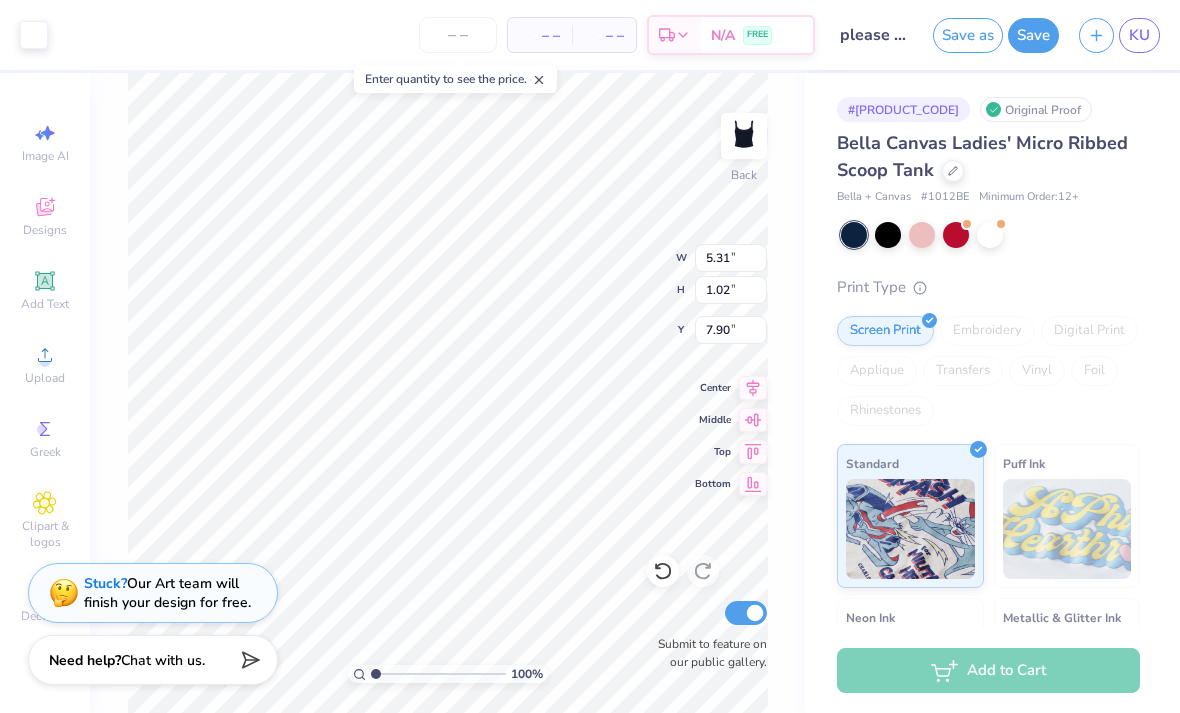 type on "2.47" 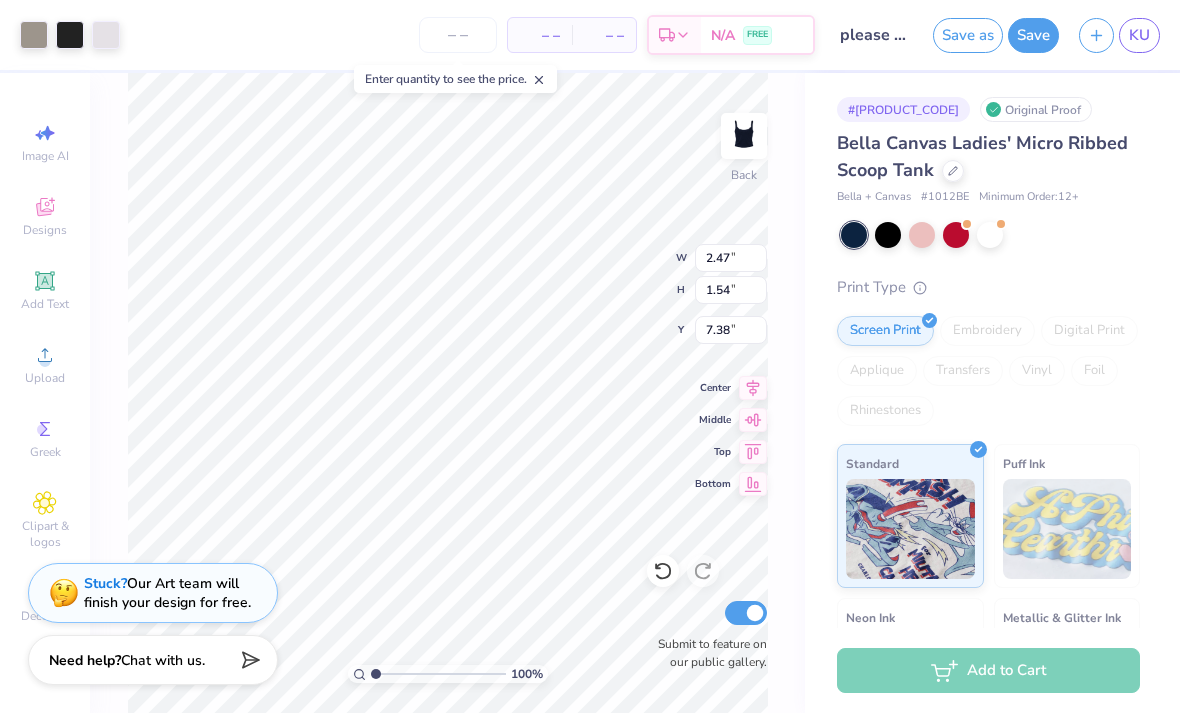 click 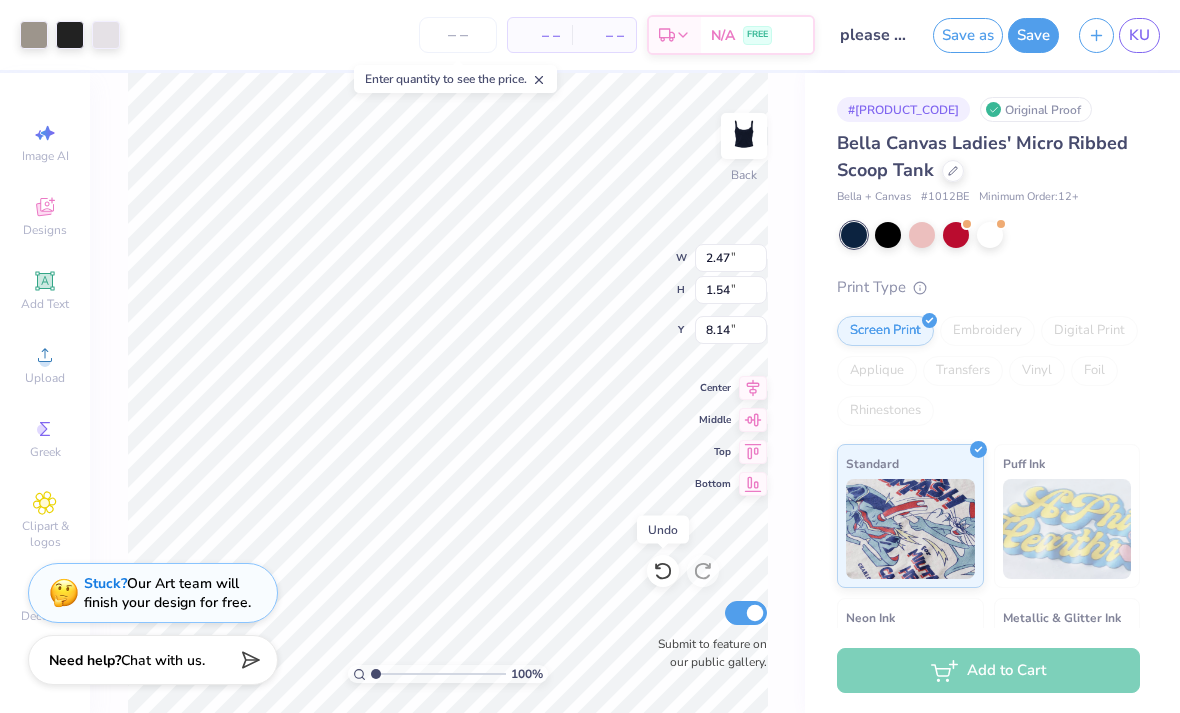 type on "7.64" 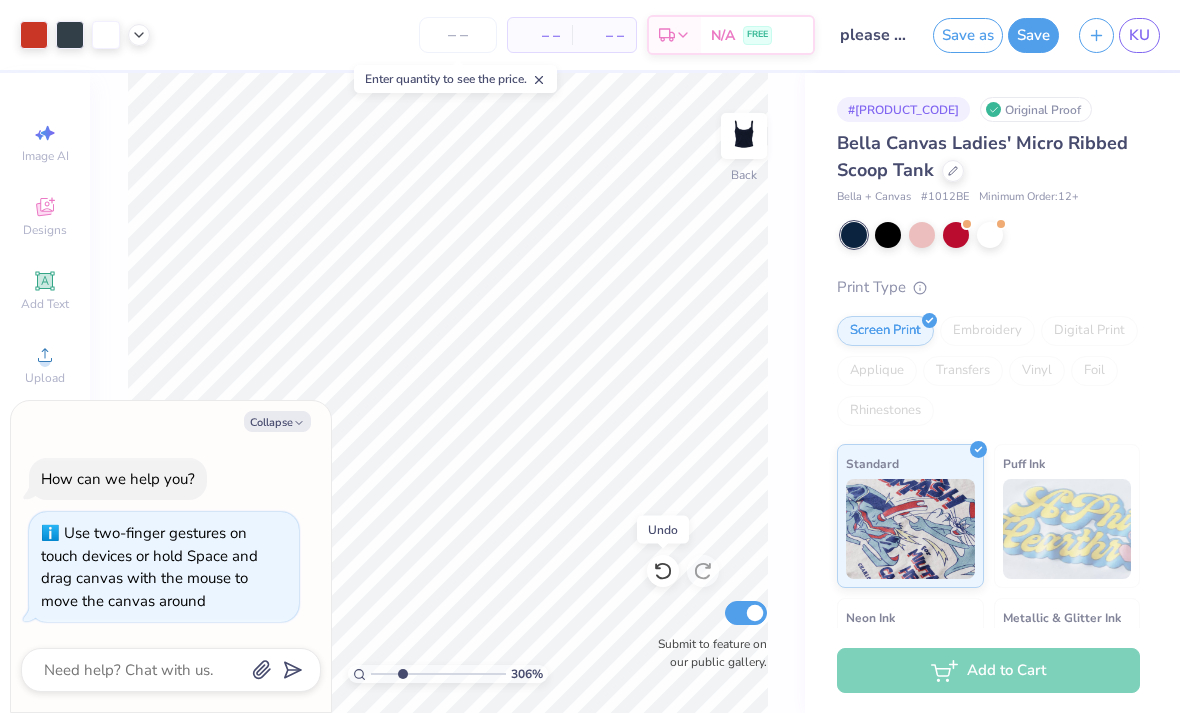 type on "2.9863075506192" 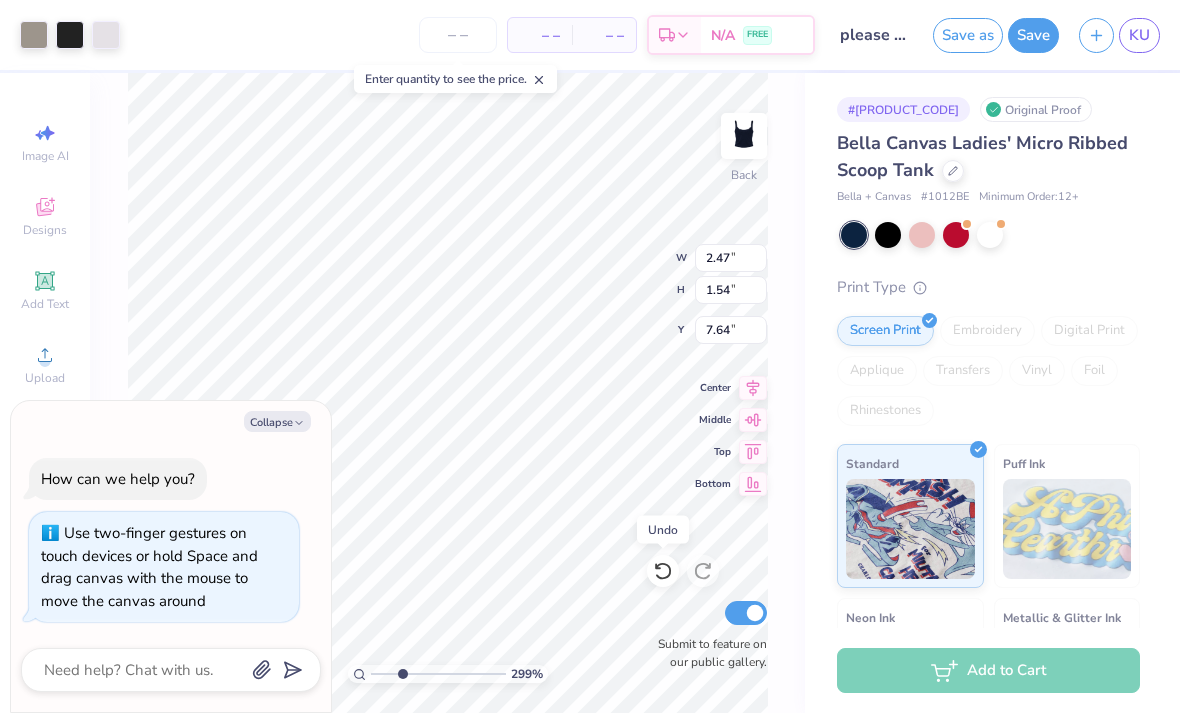 type on "x" 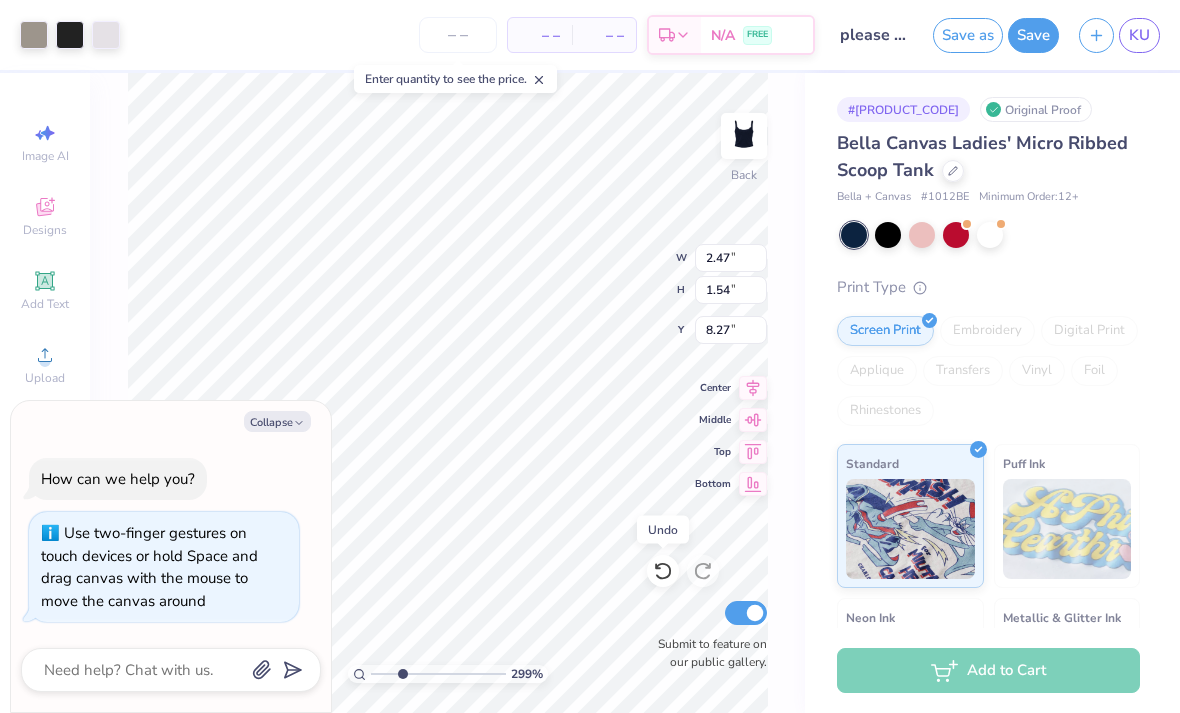 click 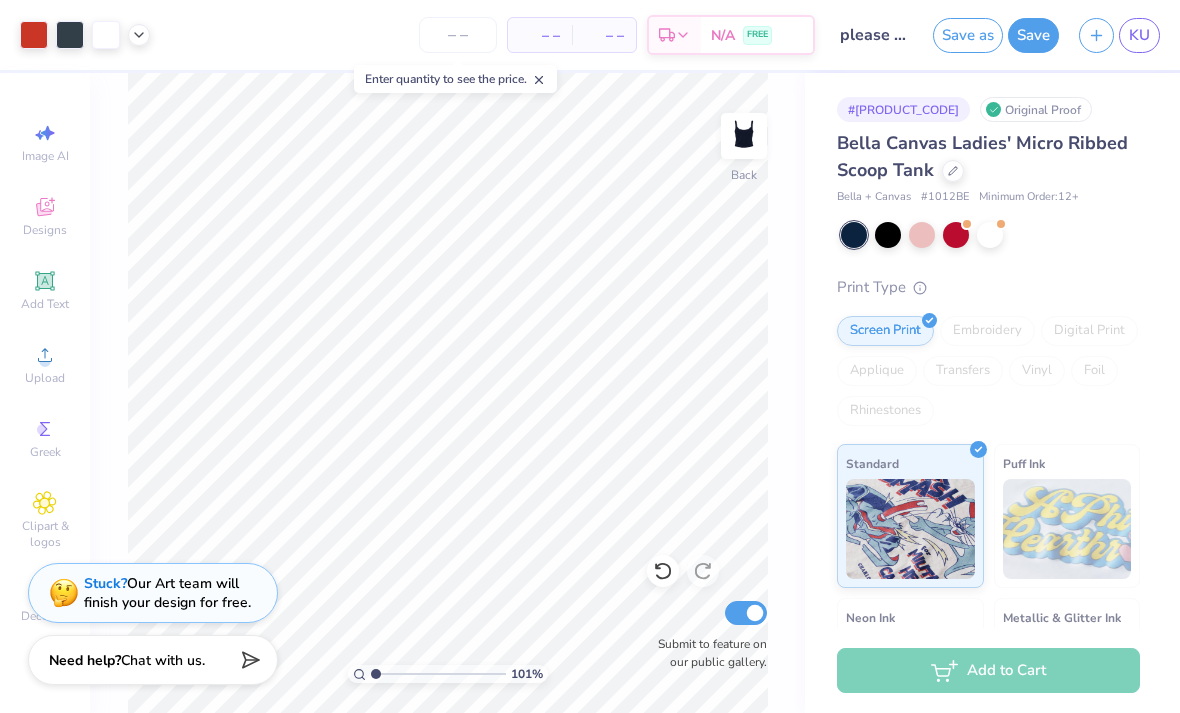 type on "1" 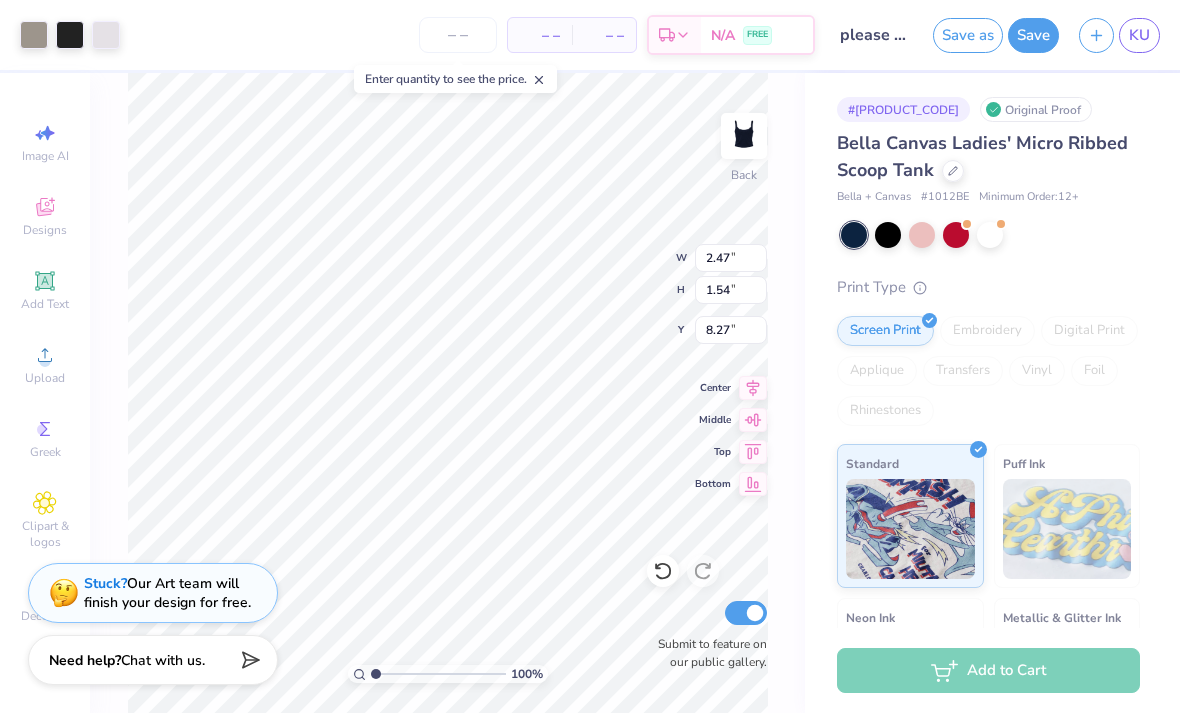 type on "5.31" 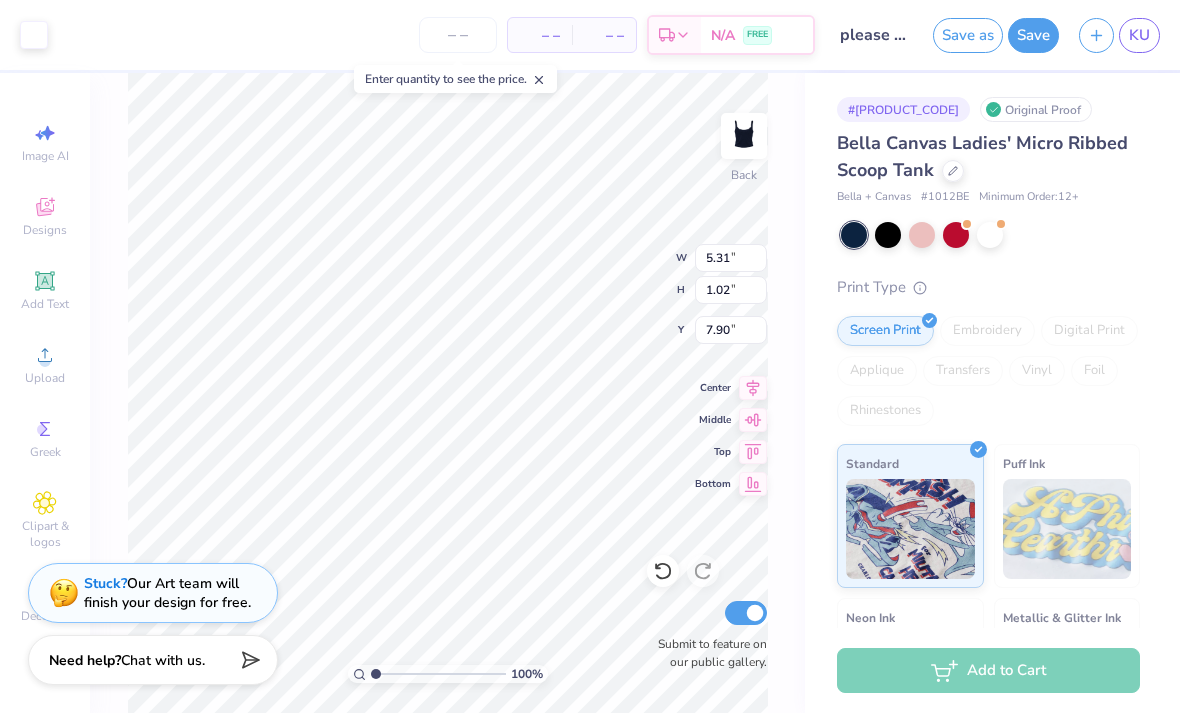click on "Add to Cart" at bounding box center (992, 670) 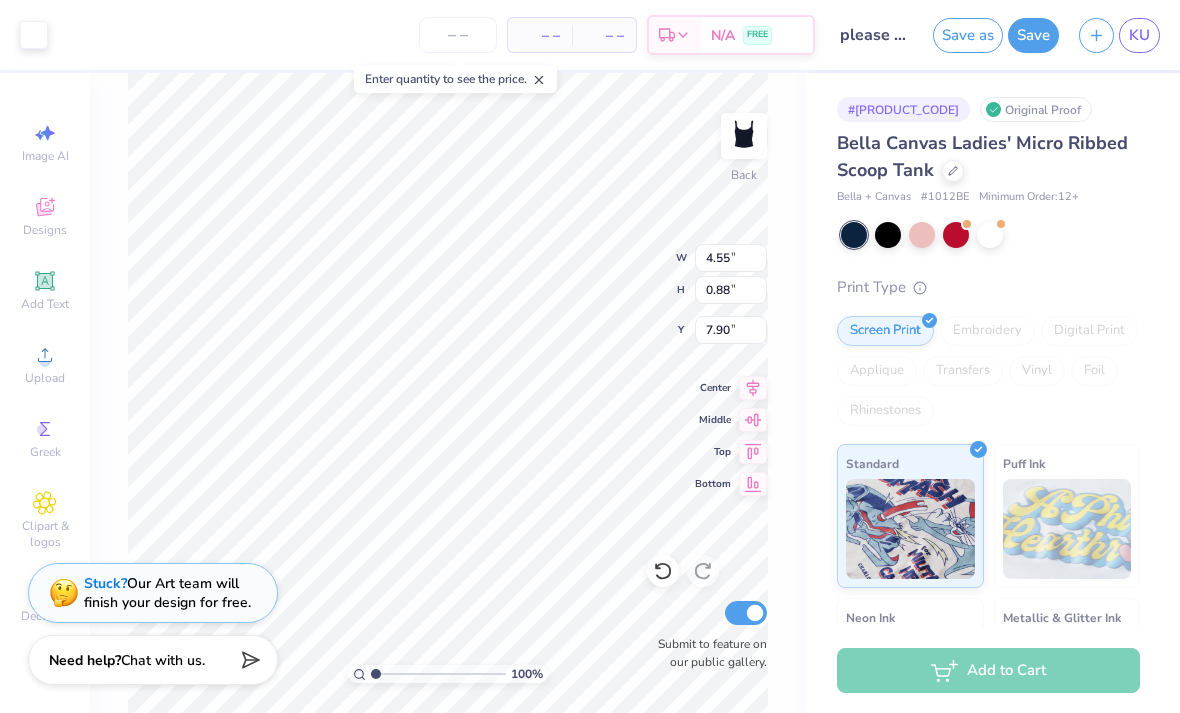 type on "8.27" 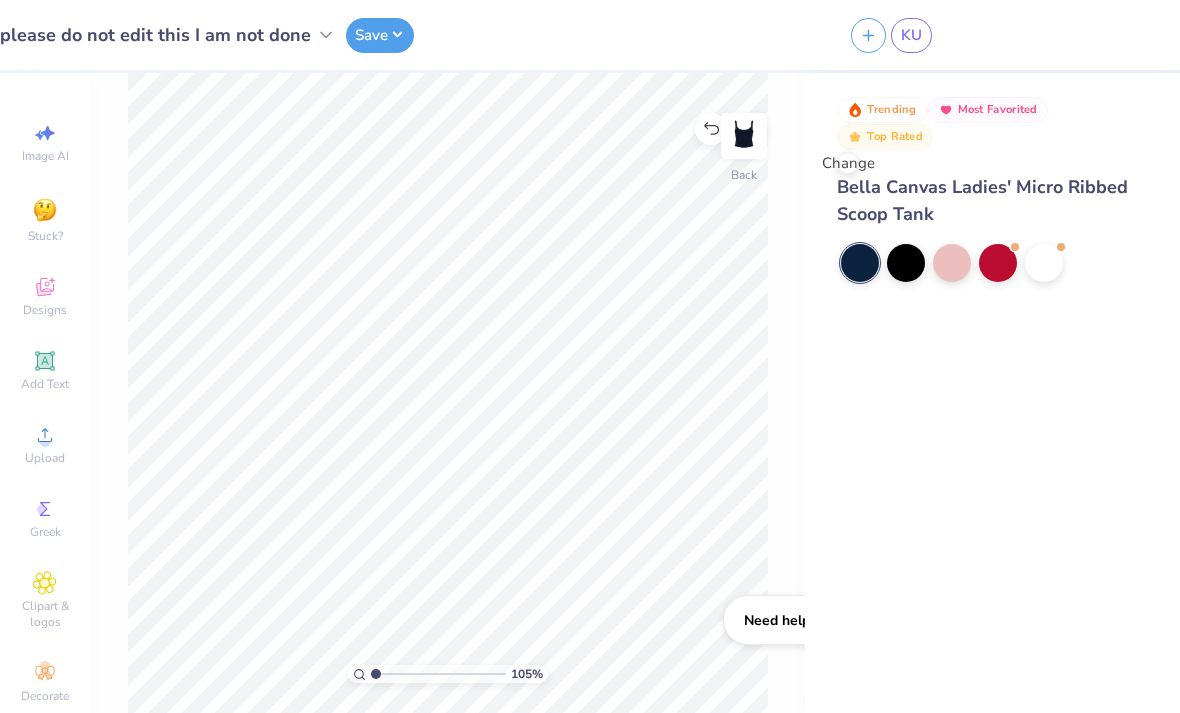 type on "1" 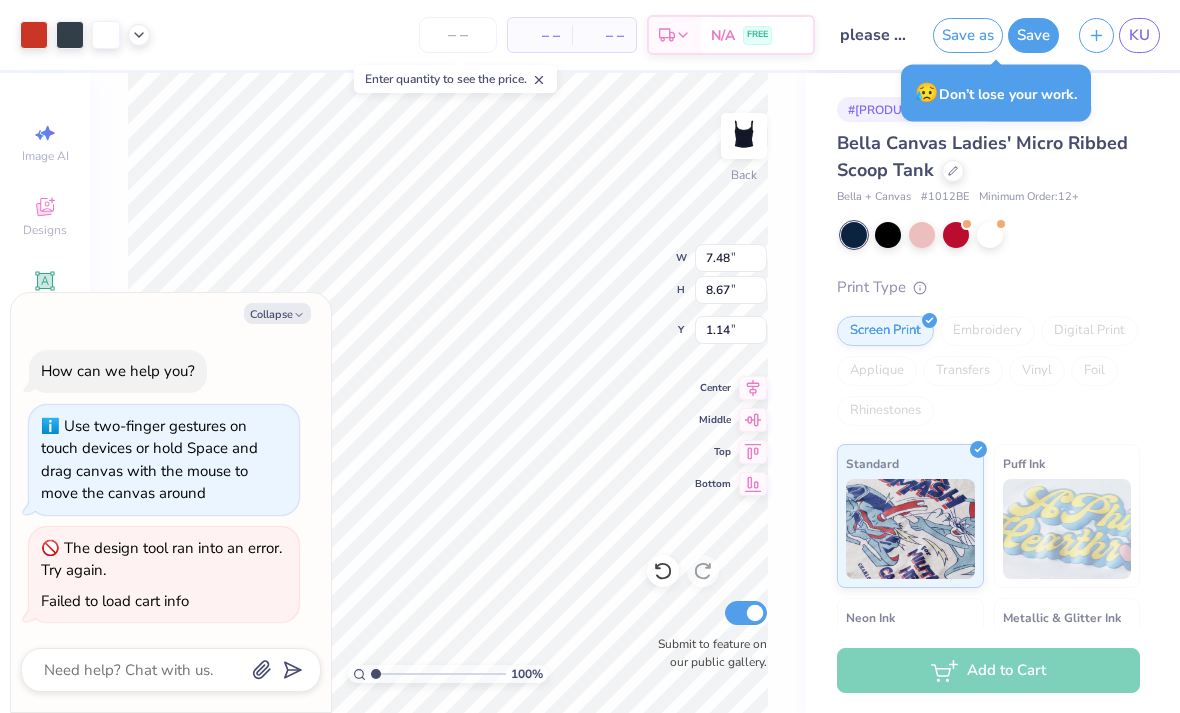 click on "Collapse" at bounding box center (277, 313) 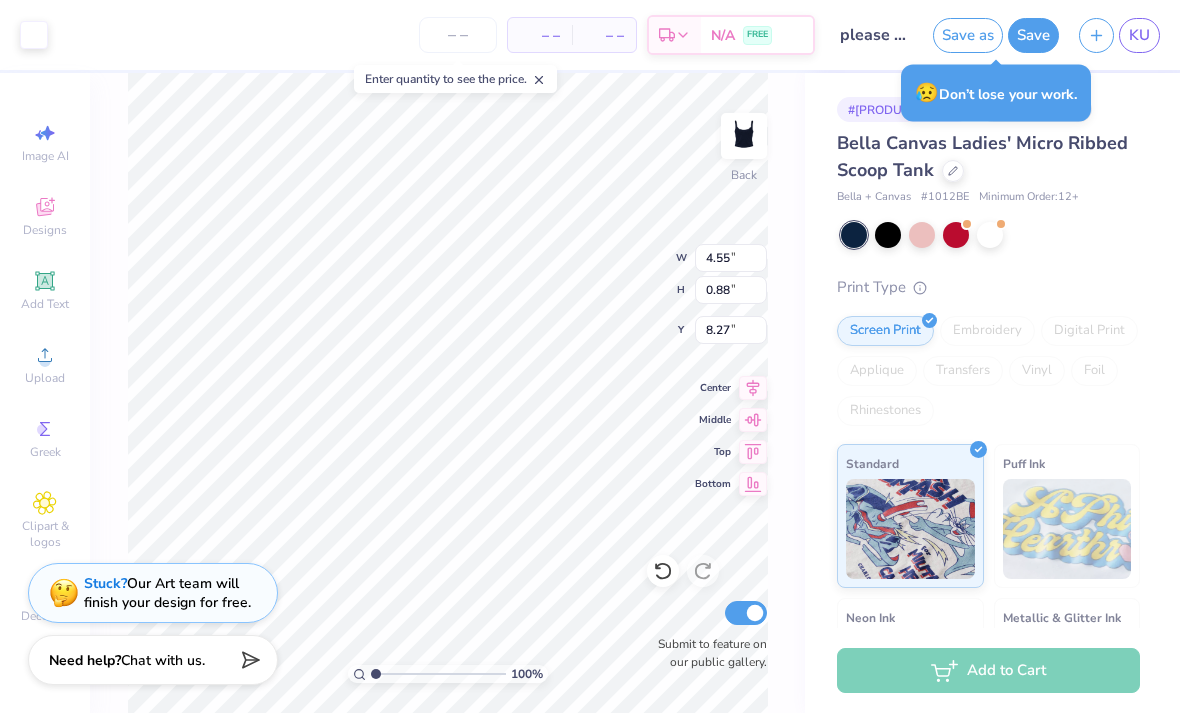 type on "9.04" 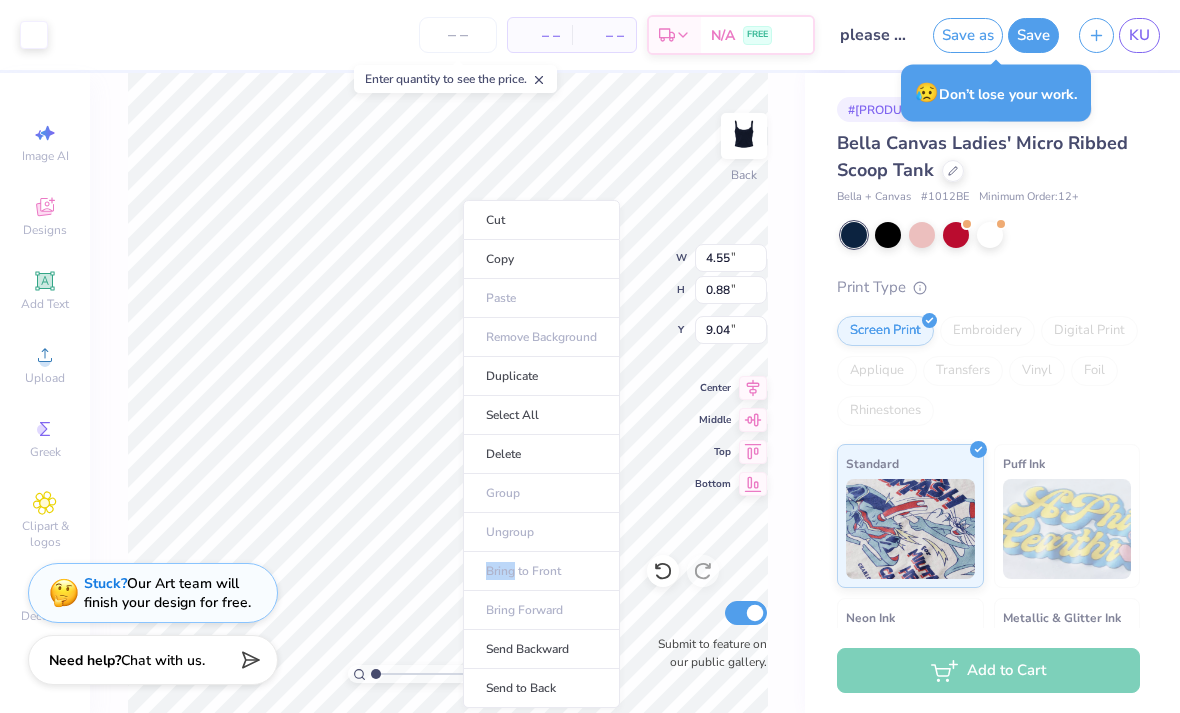 click on "Cut" at bounding box center (541, 220) 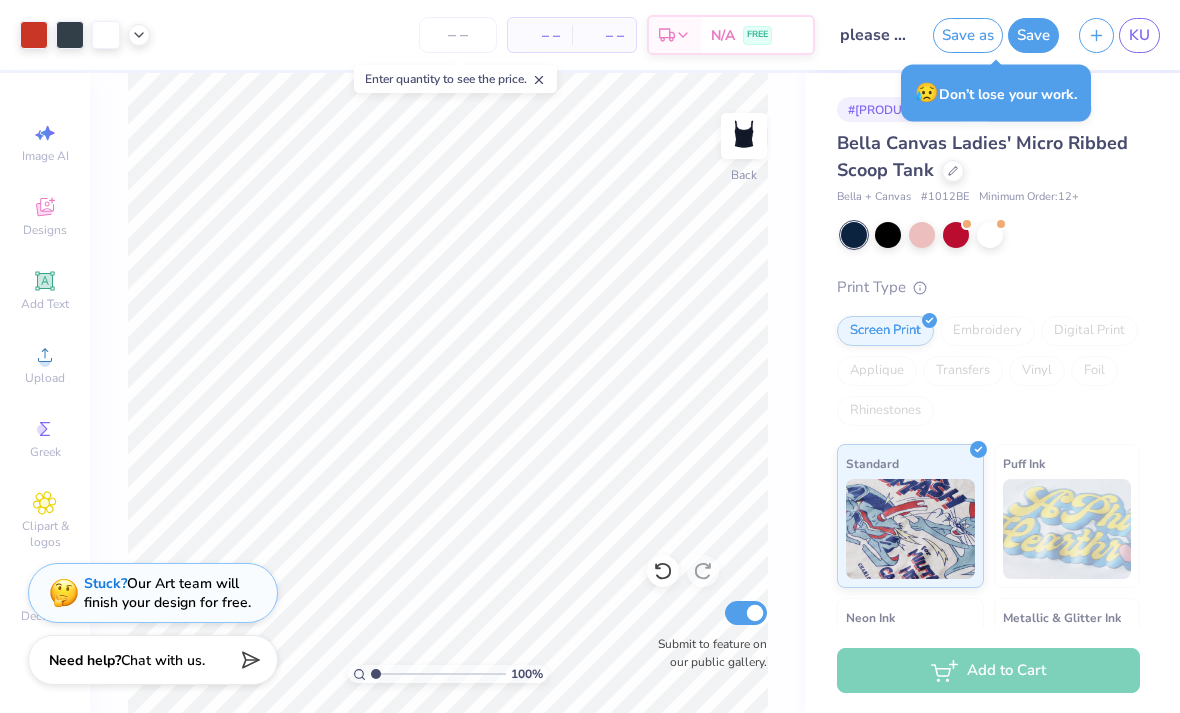 click on "Upload" at bounding box center [45, 378] 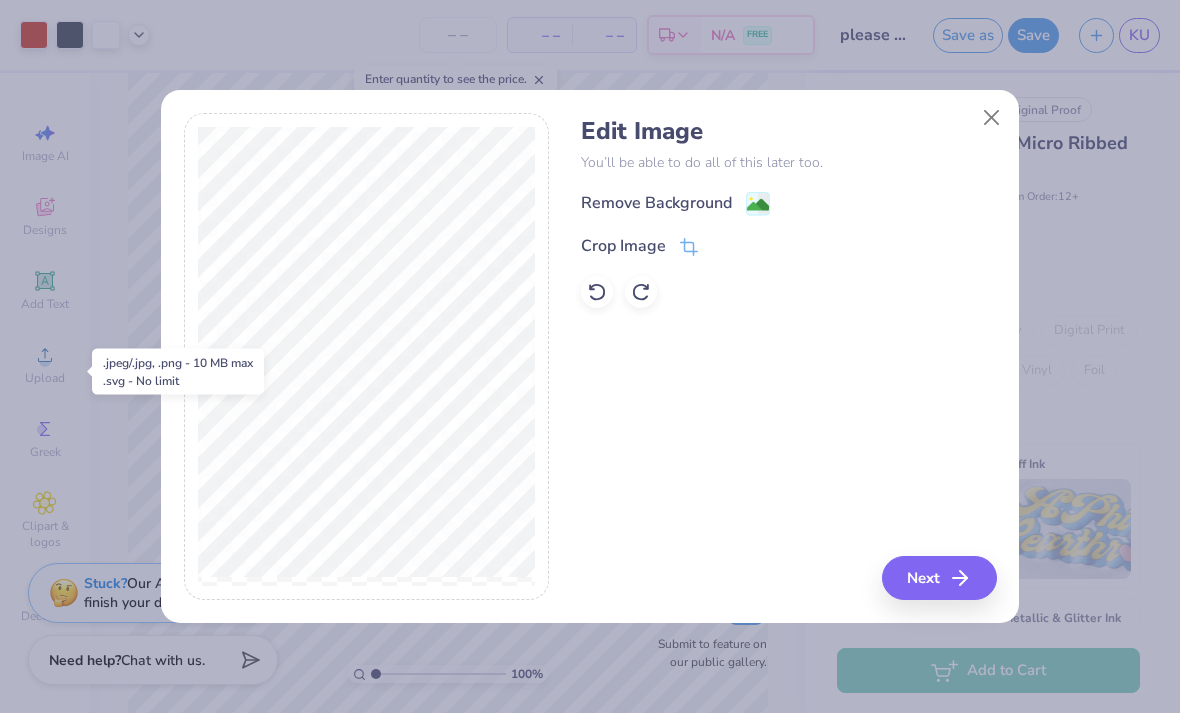 click on "Next" at bounding box center [939, 578] 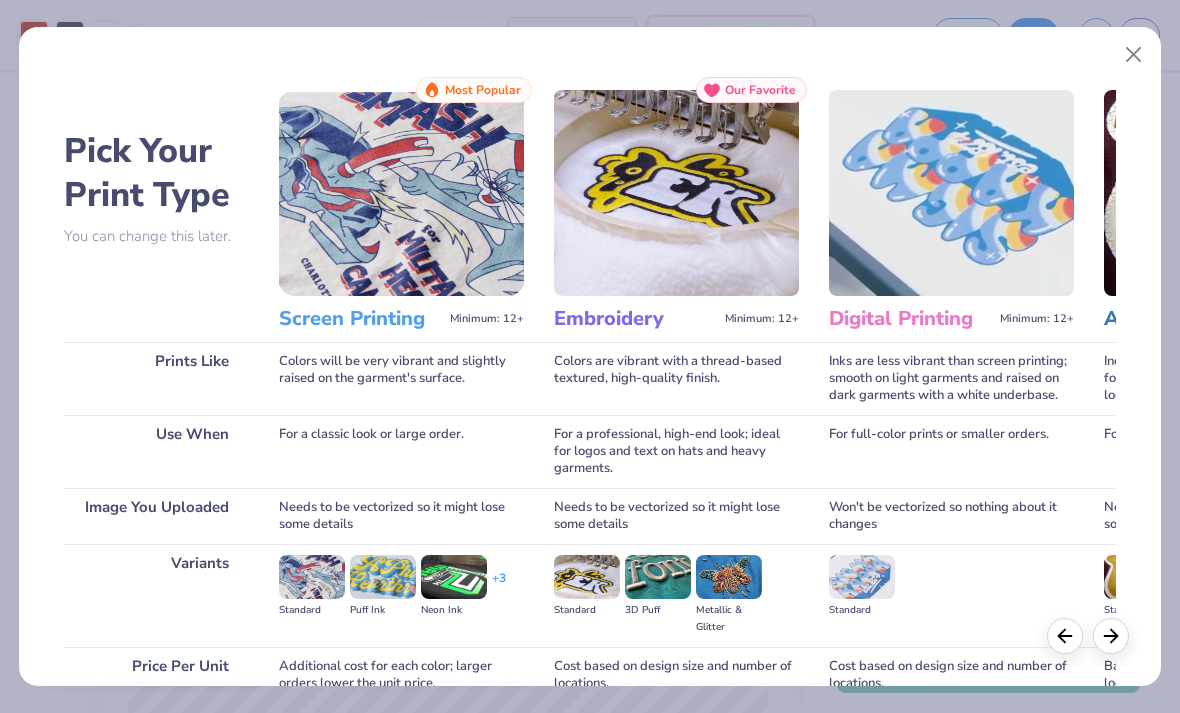 scroll, scrollTop: 0, scrollLeft: 0, axis: both 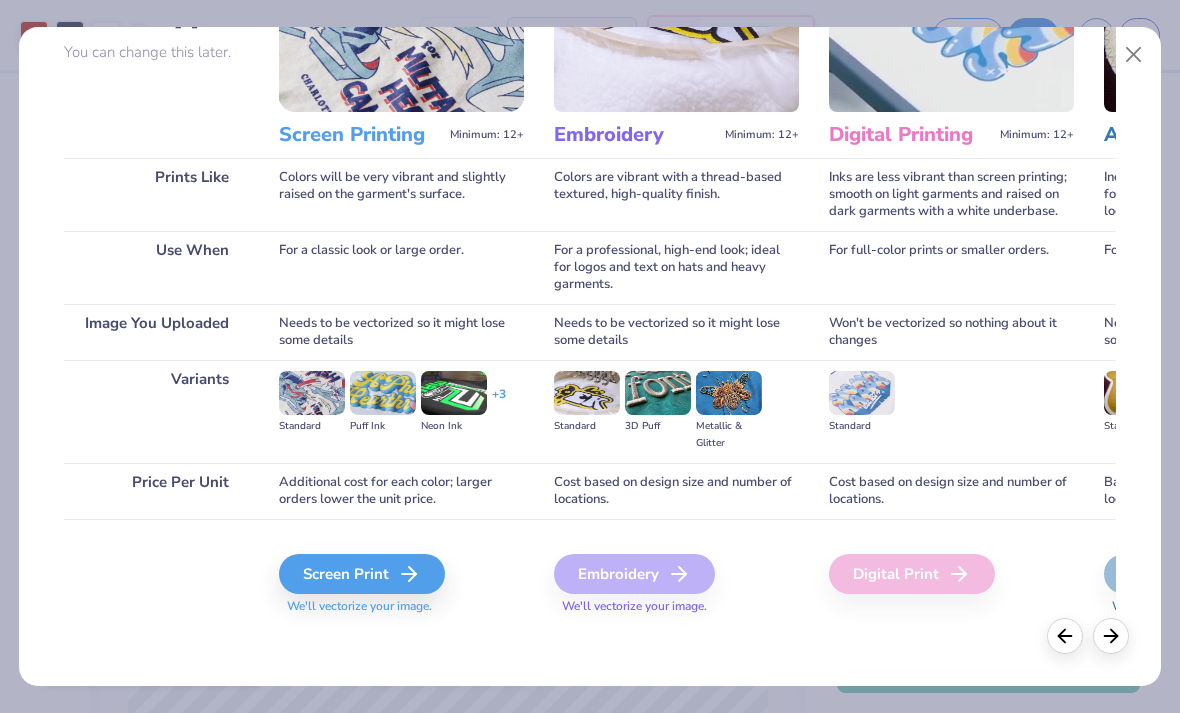 click on "Screen Print" at bounding box center (362, 574) 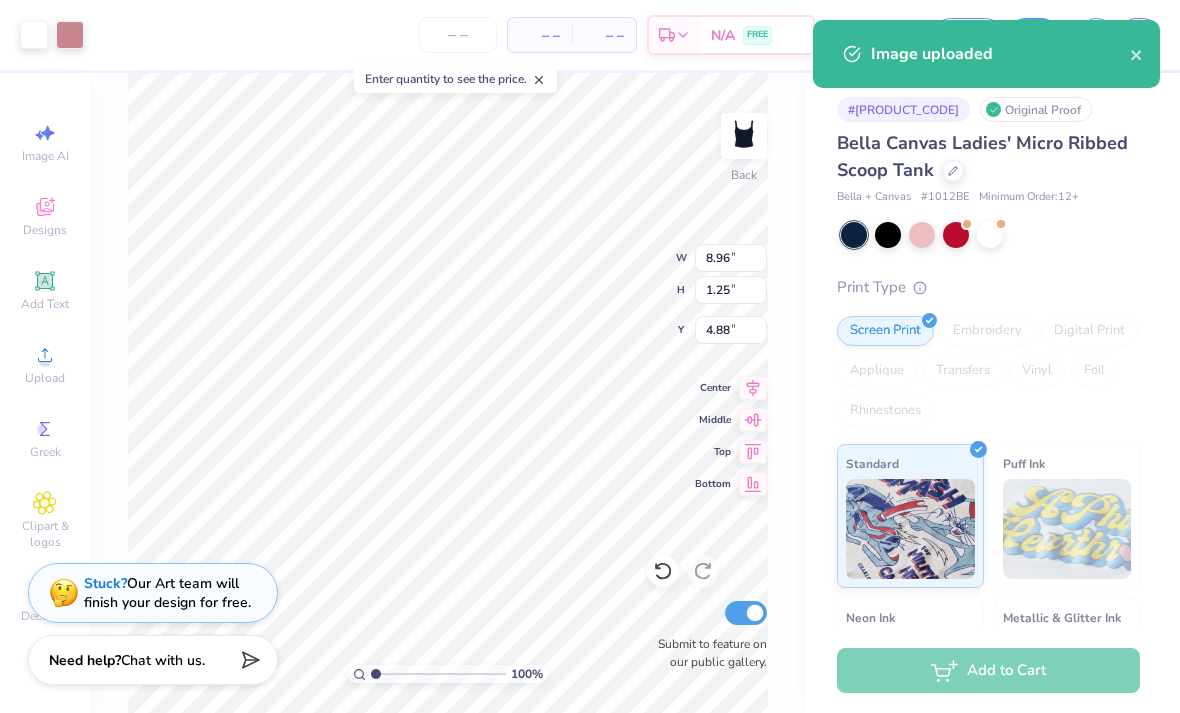 click at bounding box center [70, 35] 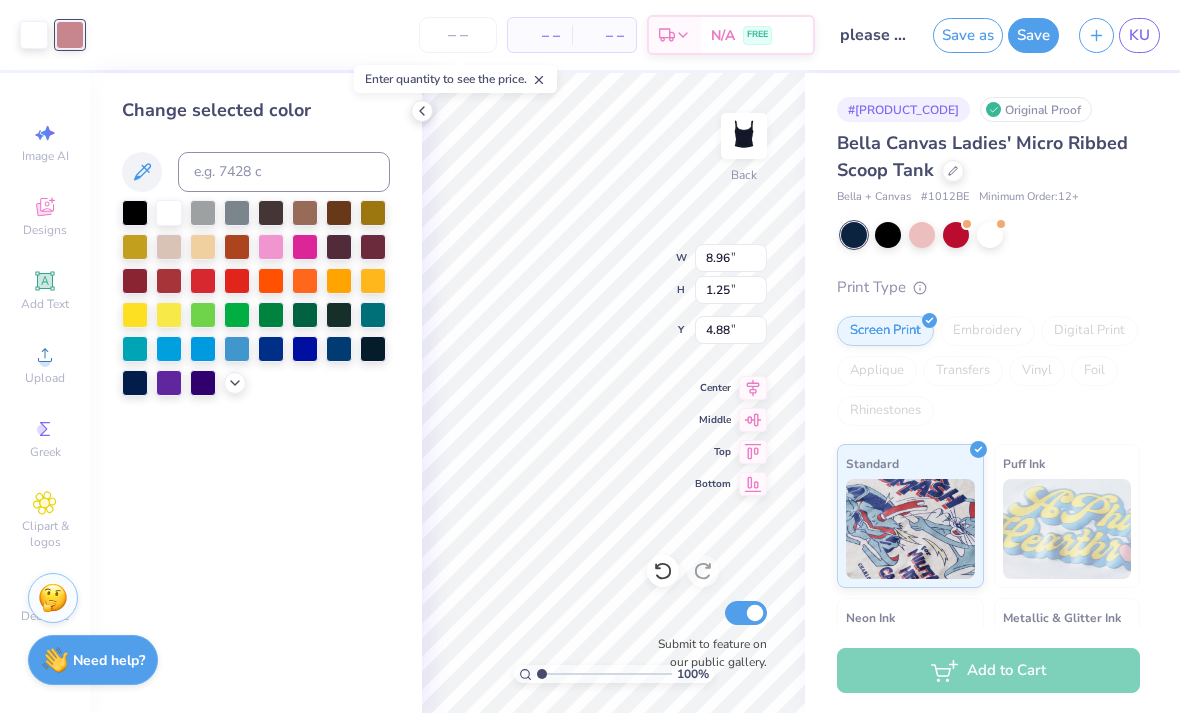 click at bounding box center (169, 213) 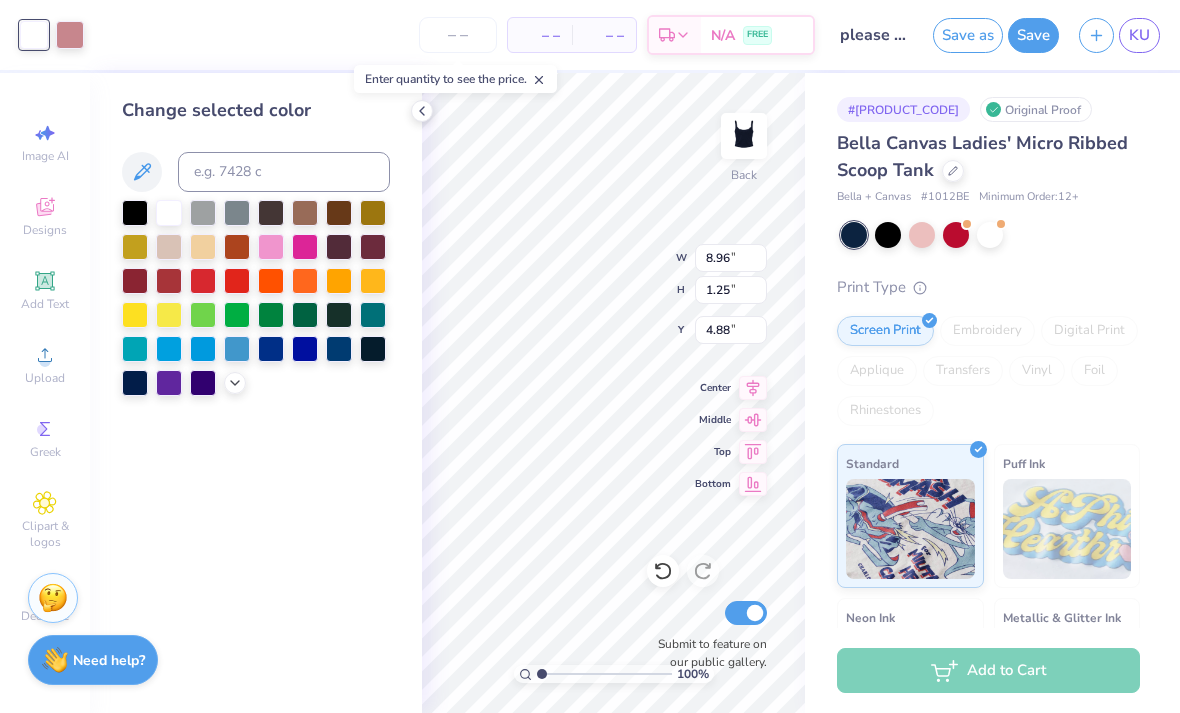 click at bounding box center (70, 35) 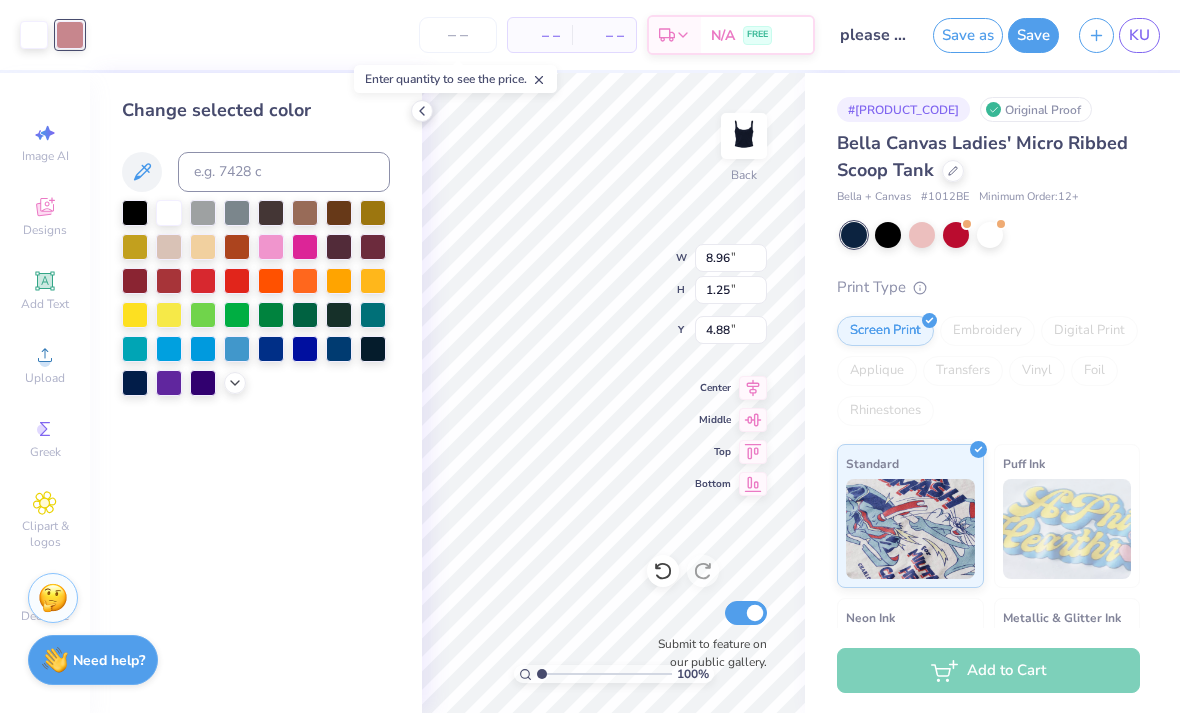 click at bounding box center [169, 213] 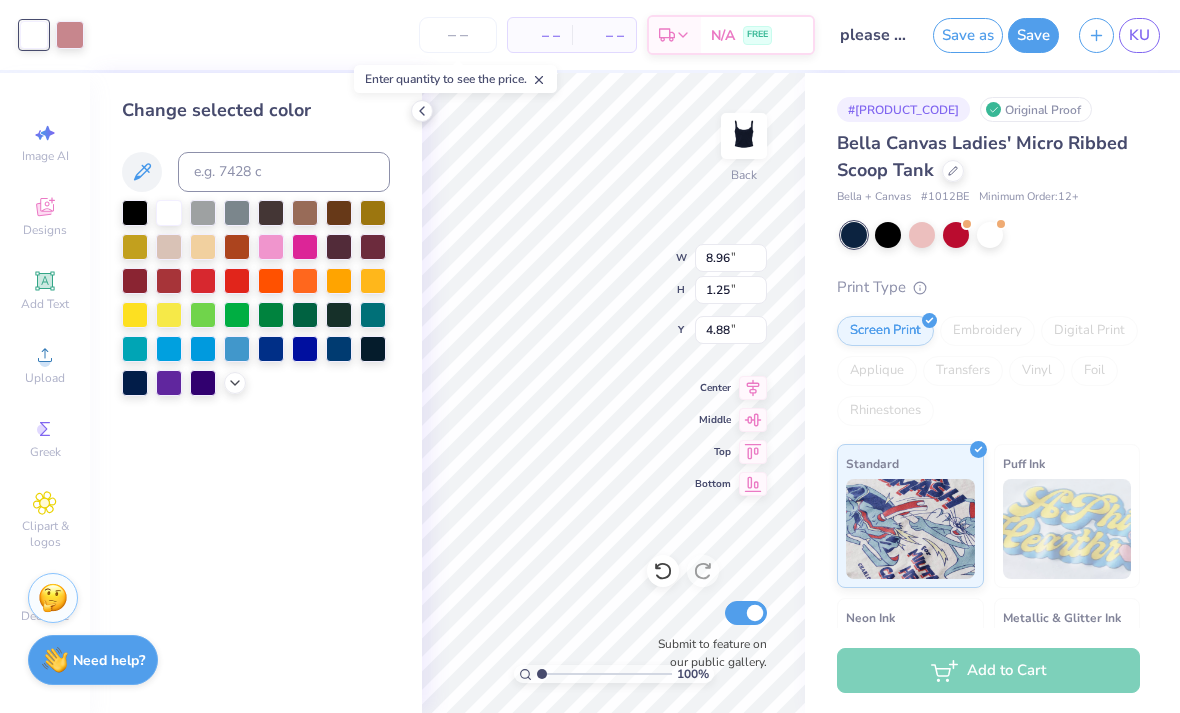 click on "Art colors – – Per Item – – Total Est.  Delivery N/A FREE Design Title please do not edit this I am not done Save as Save KU" at bounding box center [590, 35] 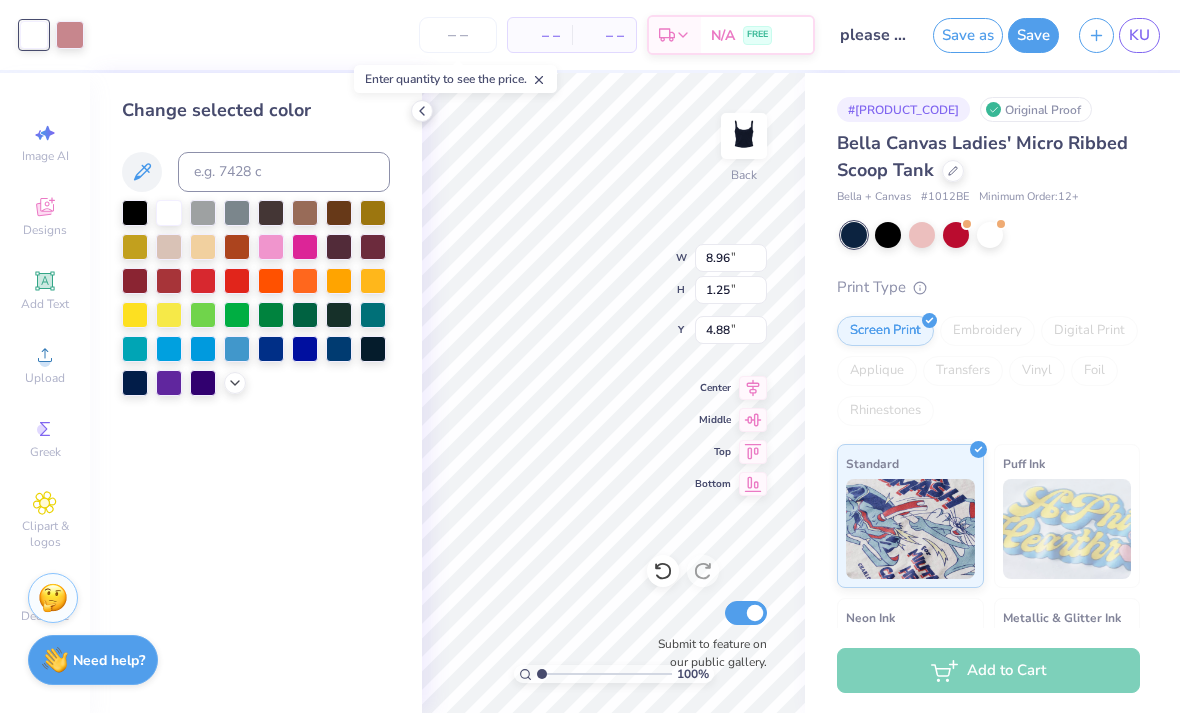 click at bounding box center (70, 35) 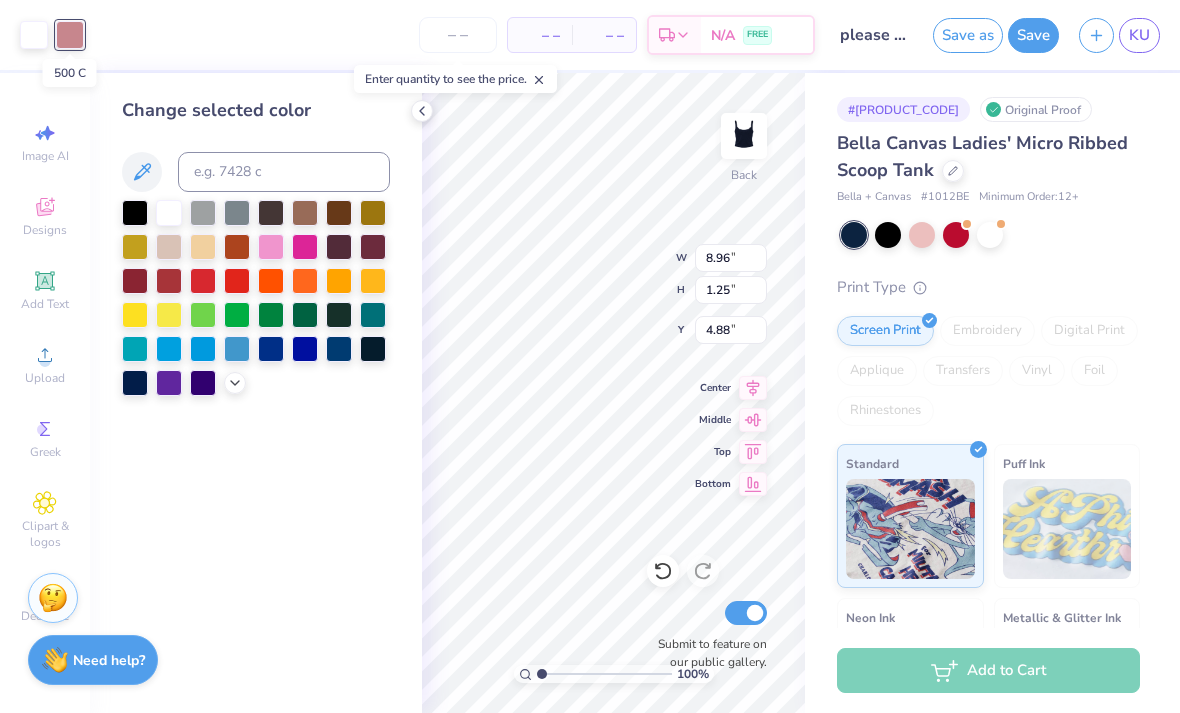 click at bounding box center (169, 213) 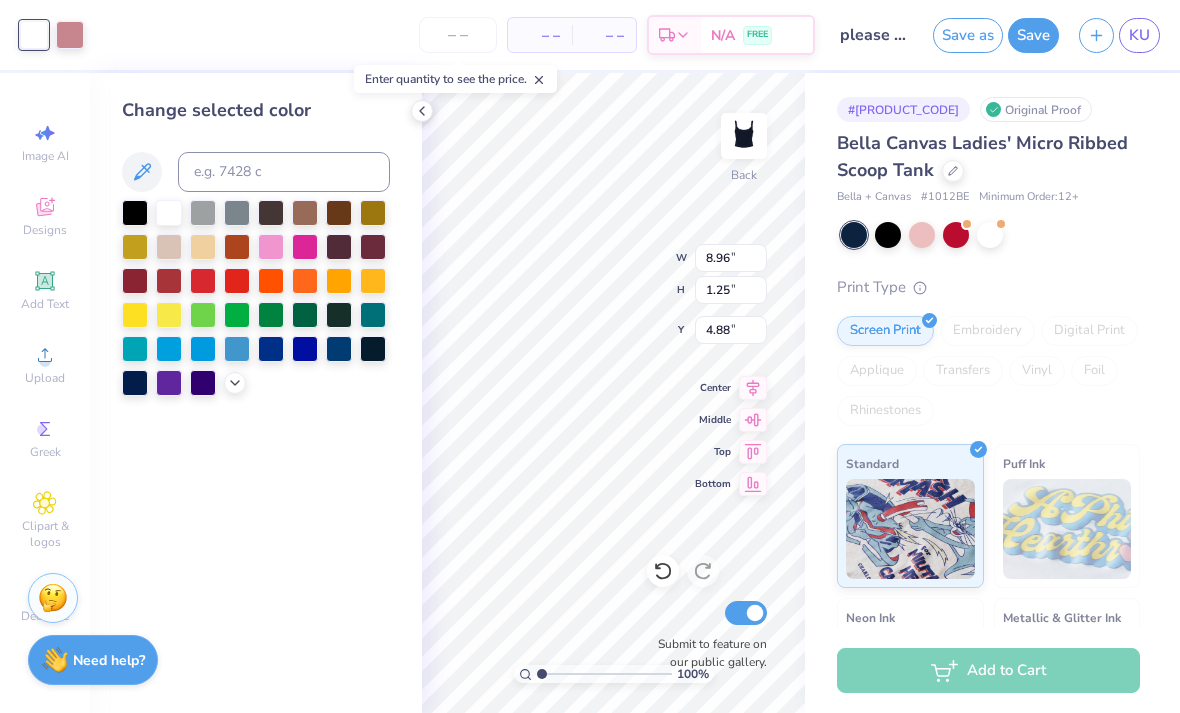 click at bounding box center [169, 213] 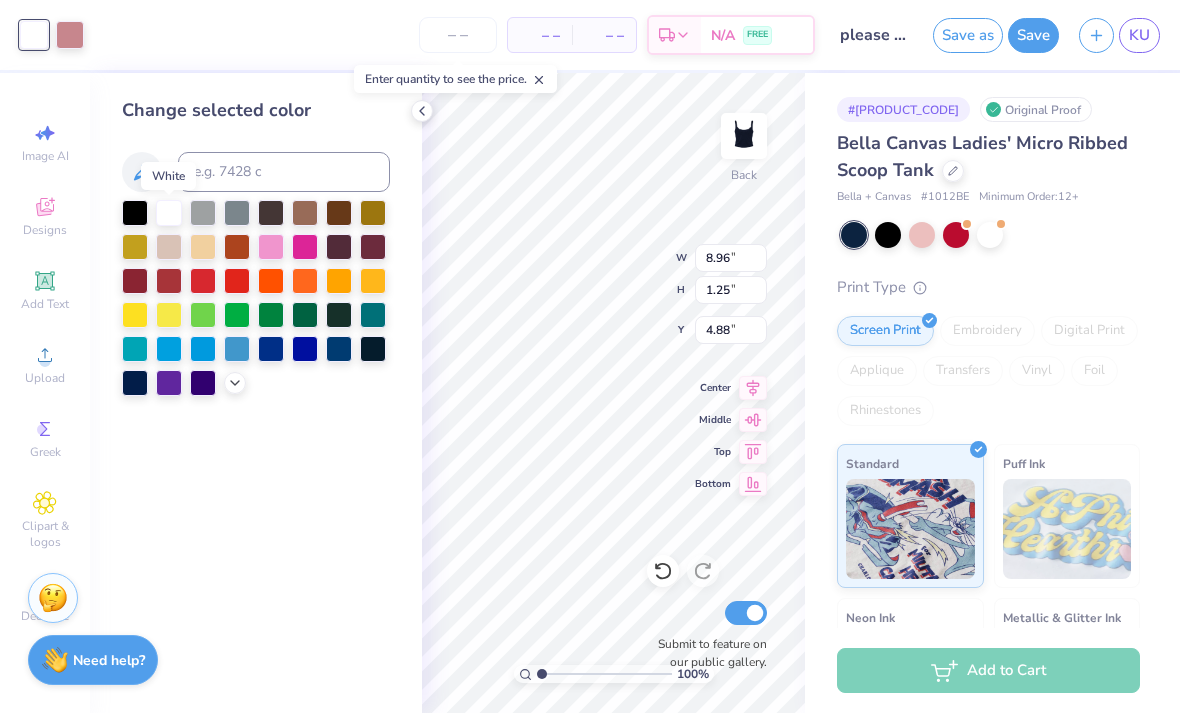 click at bounding box center [169, 213] 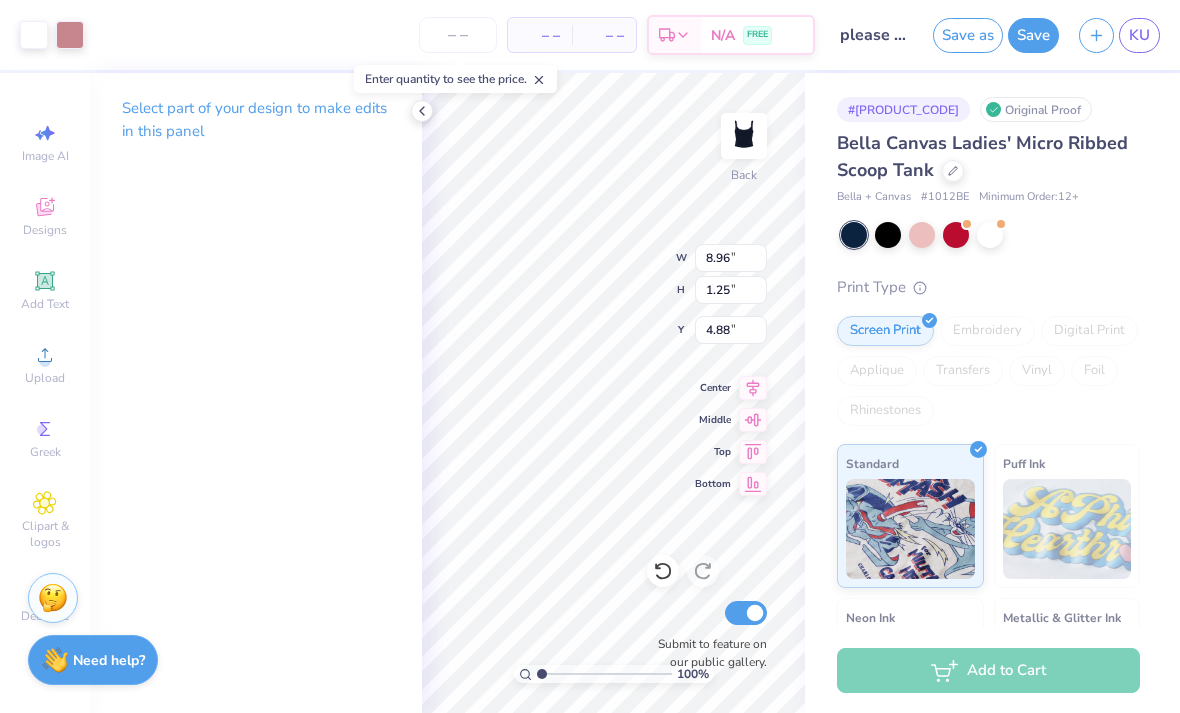 type on "6.79" 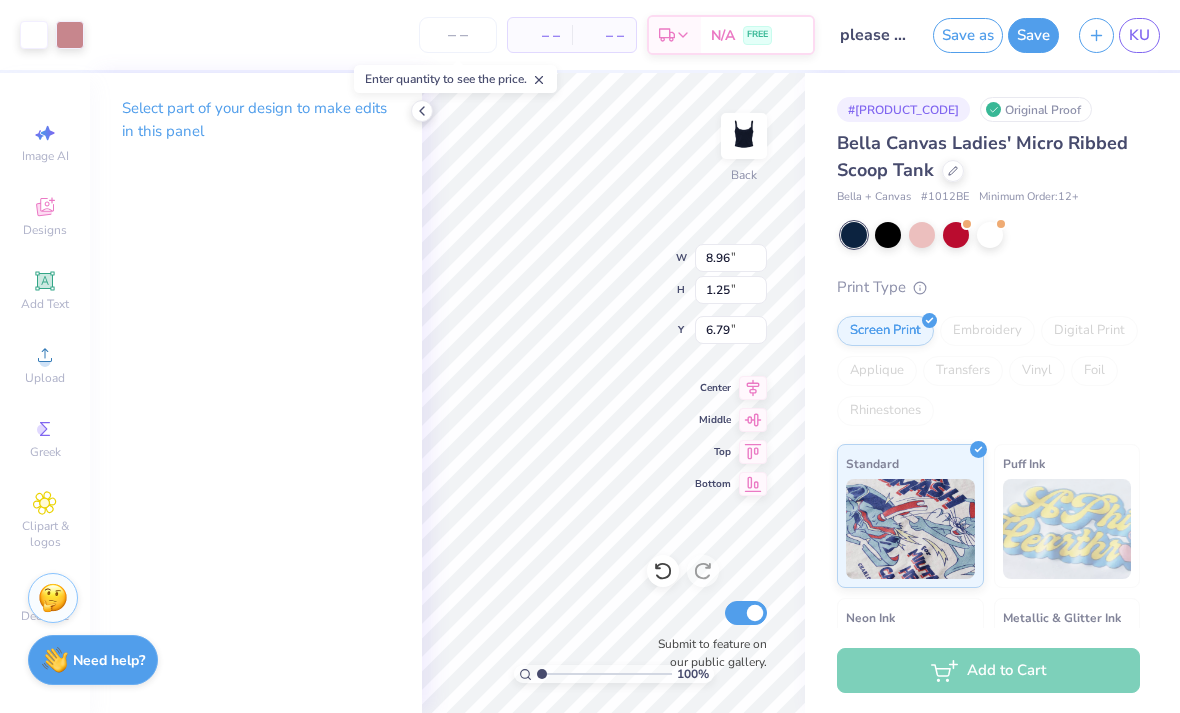 type on "6.33" 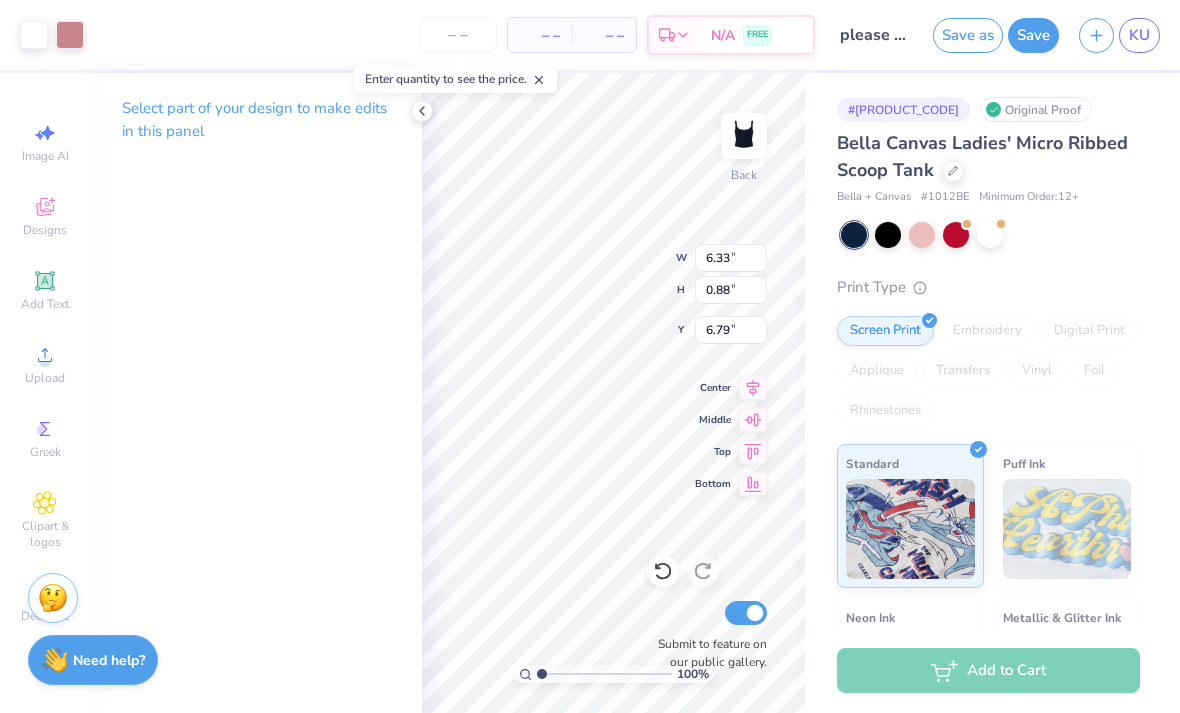 click at bounding box center [422, 111] 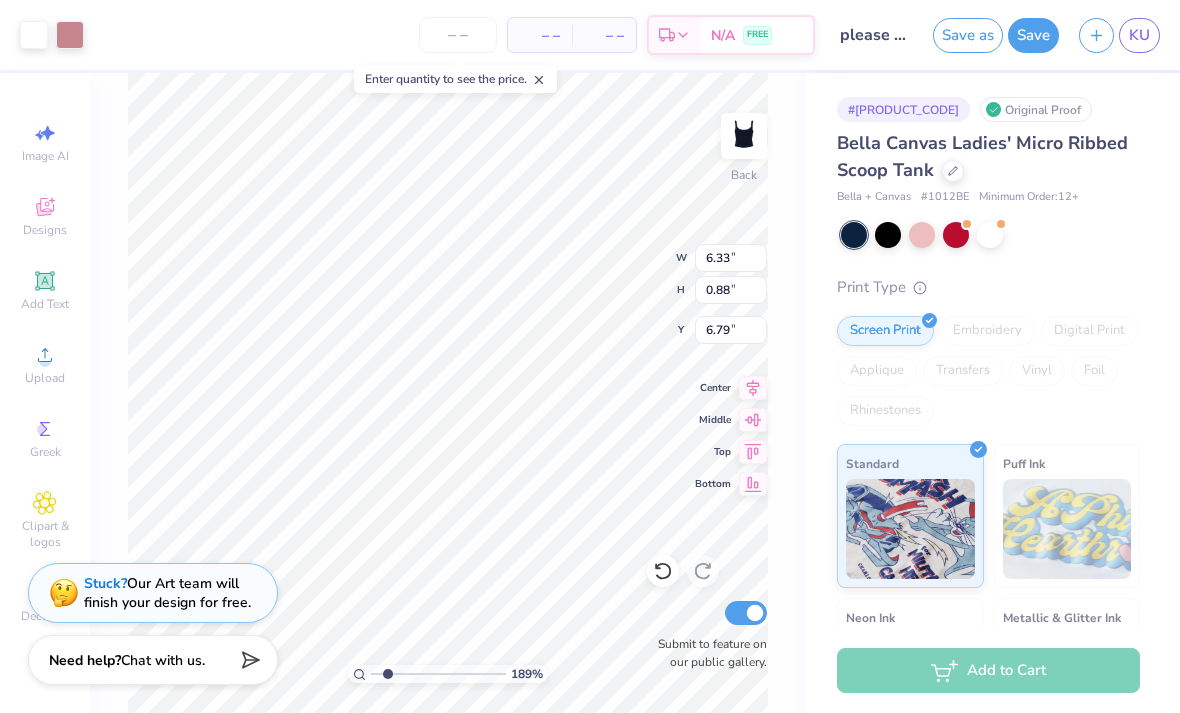 type on "1.89437105784598" 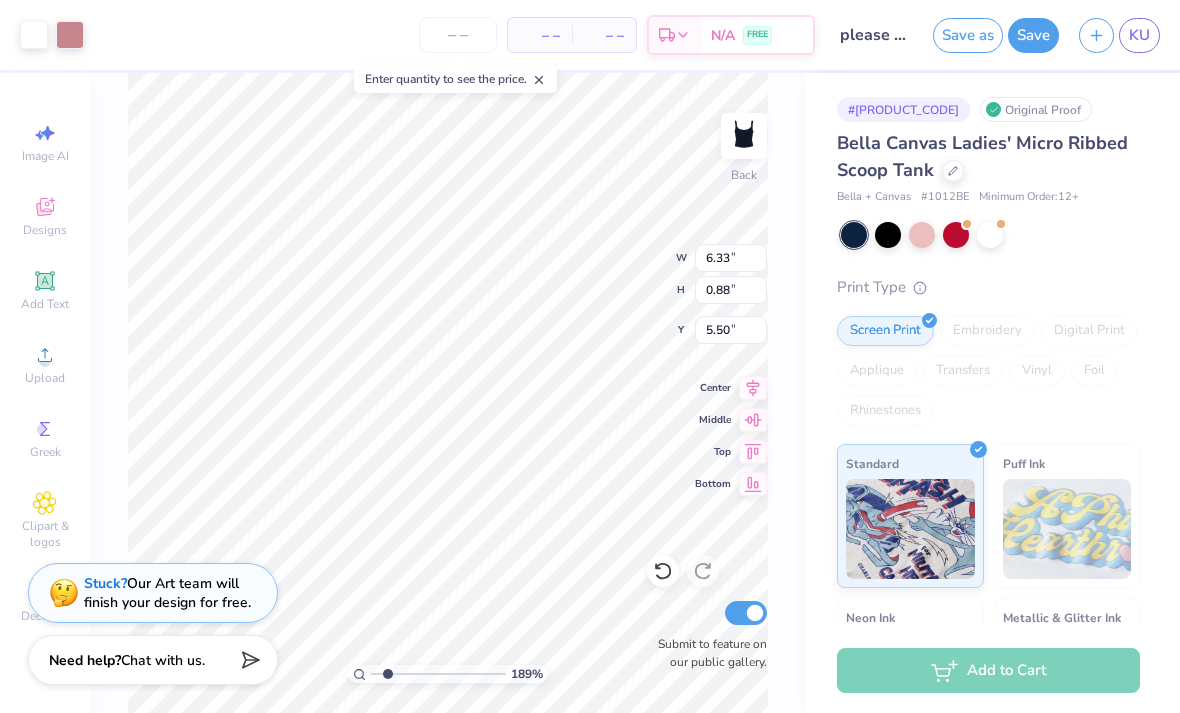 type on "1.89437105784598" 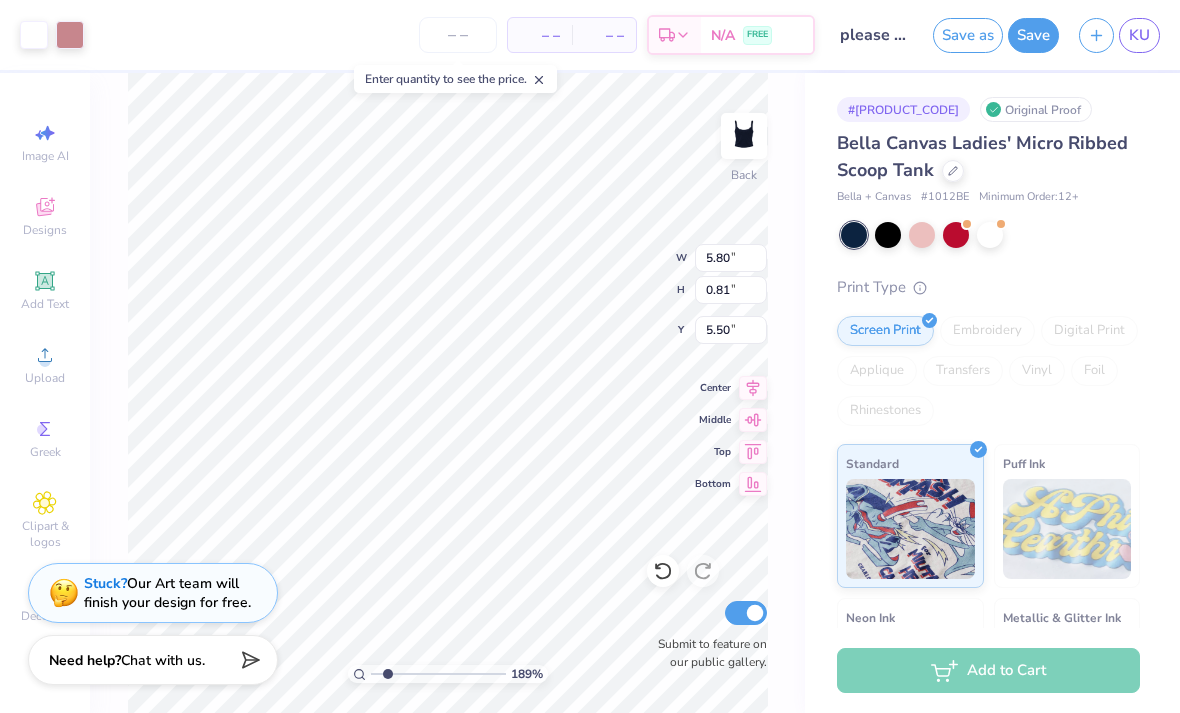 type on "1.89437105784598" 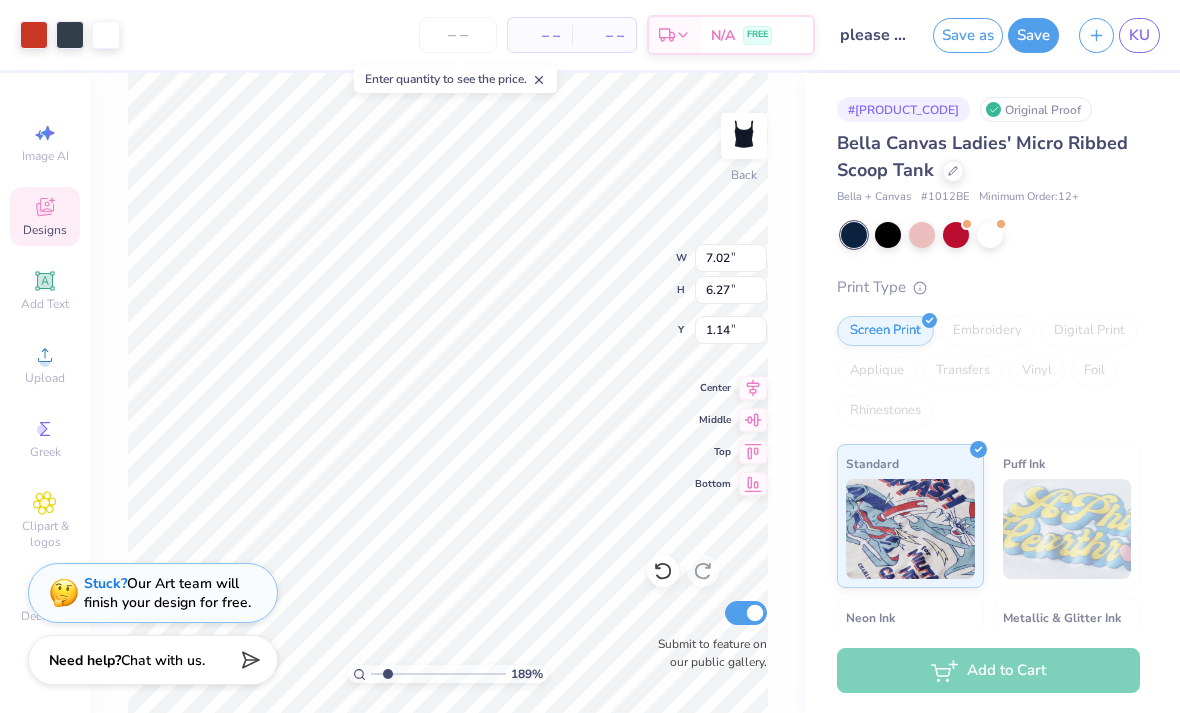type on "1.89437105784598" 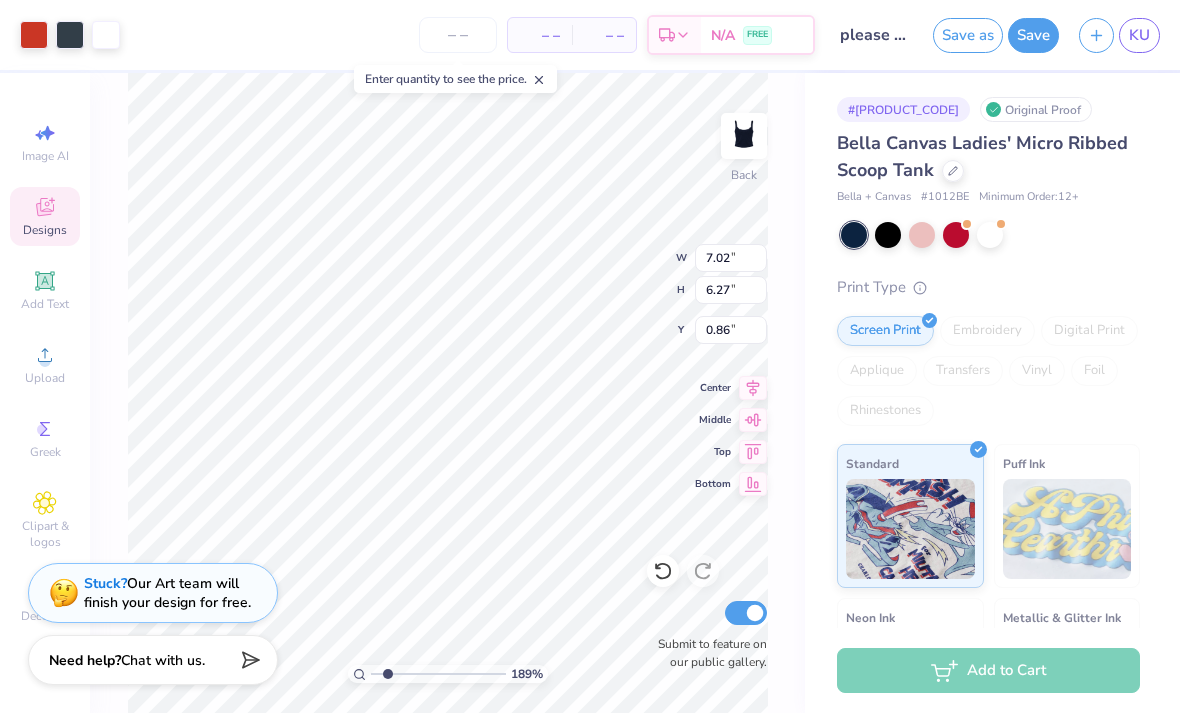 click 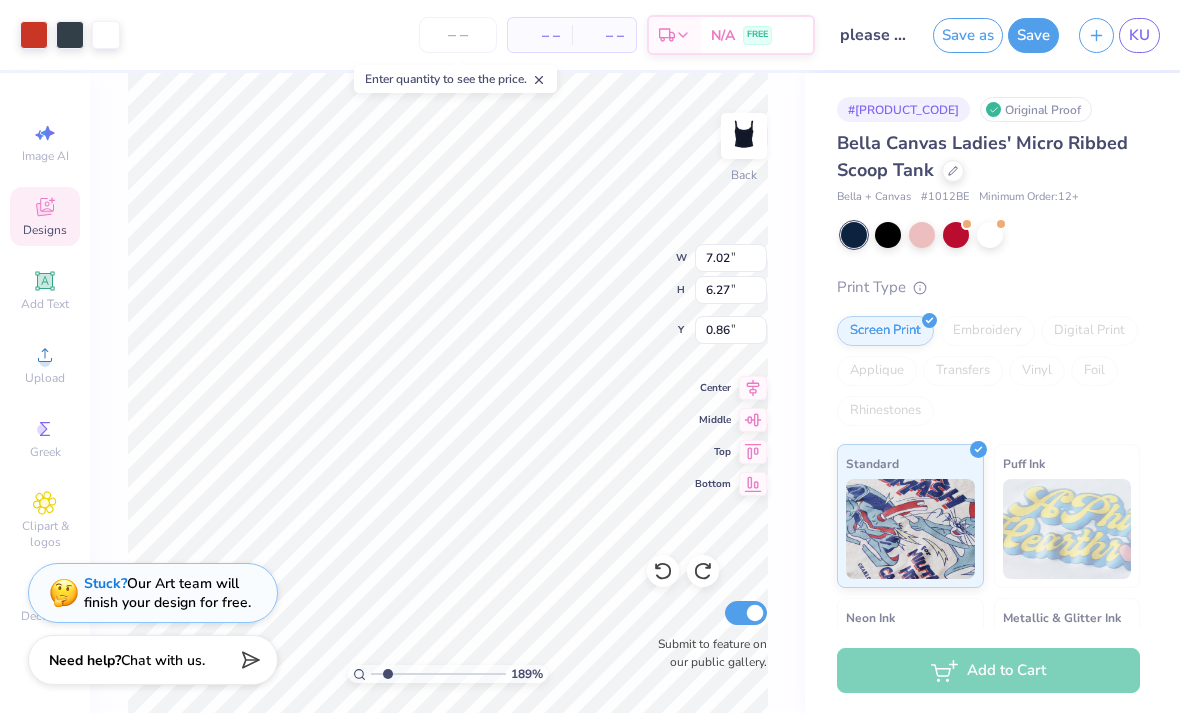 type on "1.89437105784598" 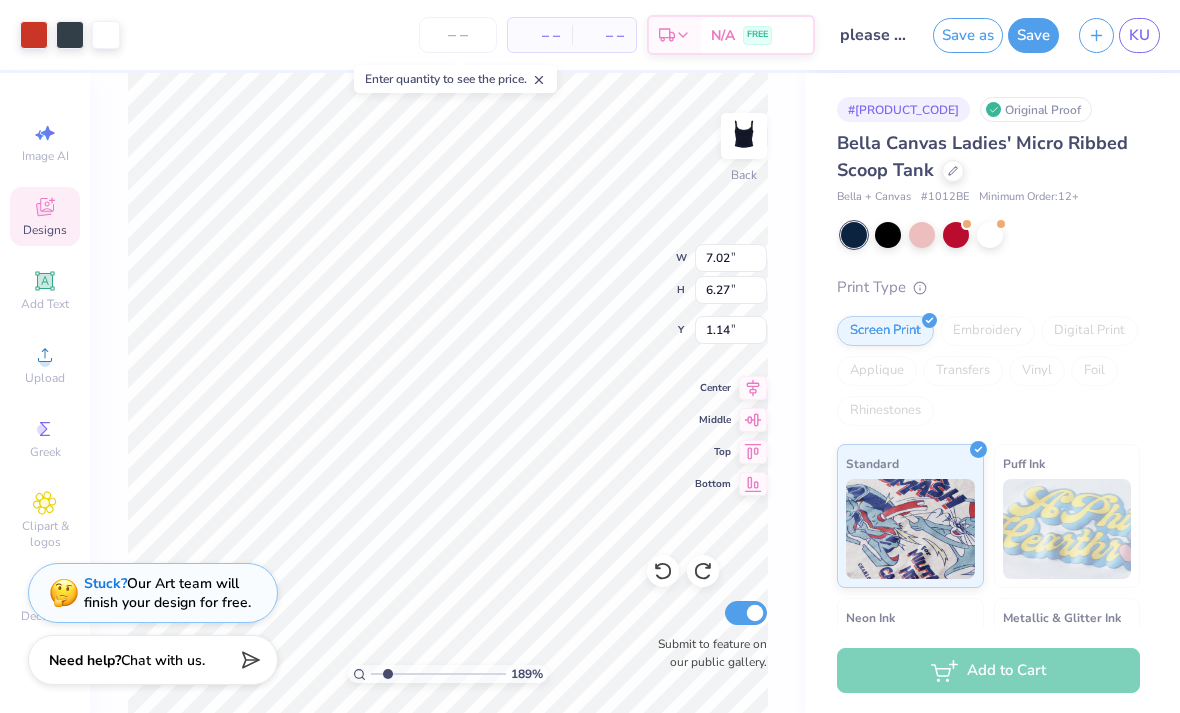 type on "1.89437105784598" 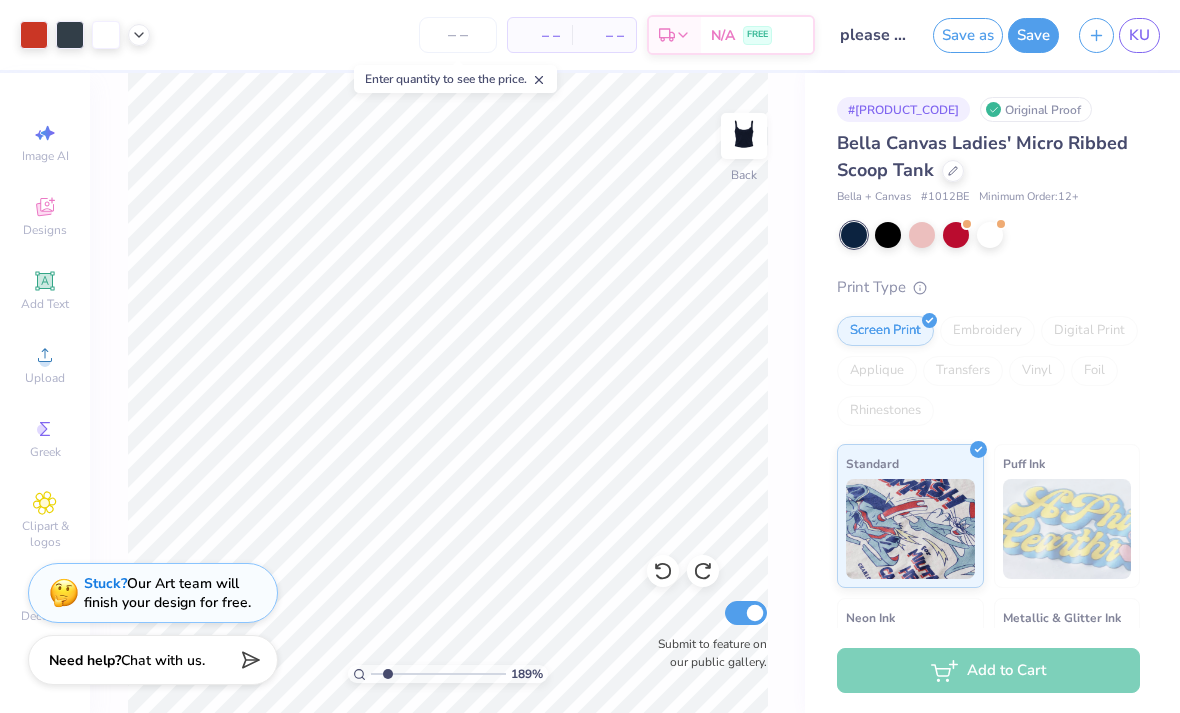 click on "Save" at bounding box center (1033, 35) 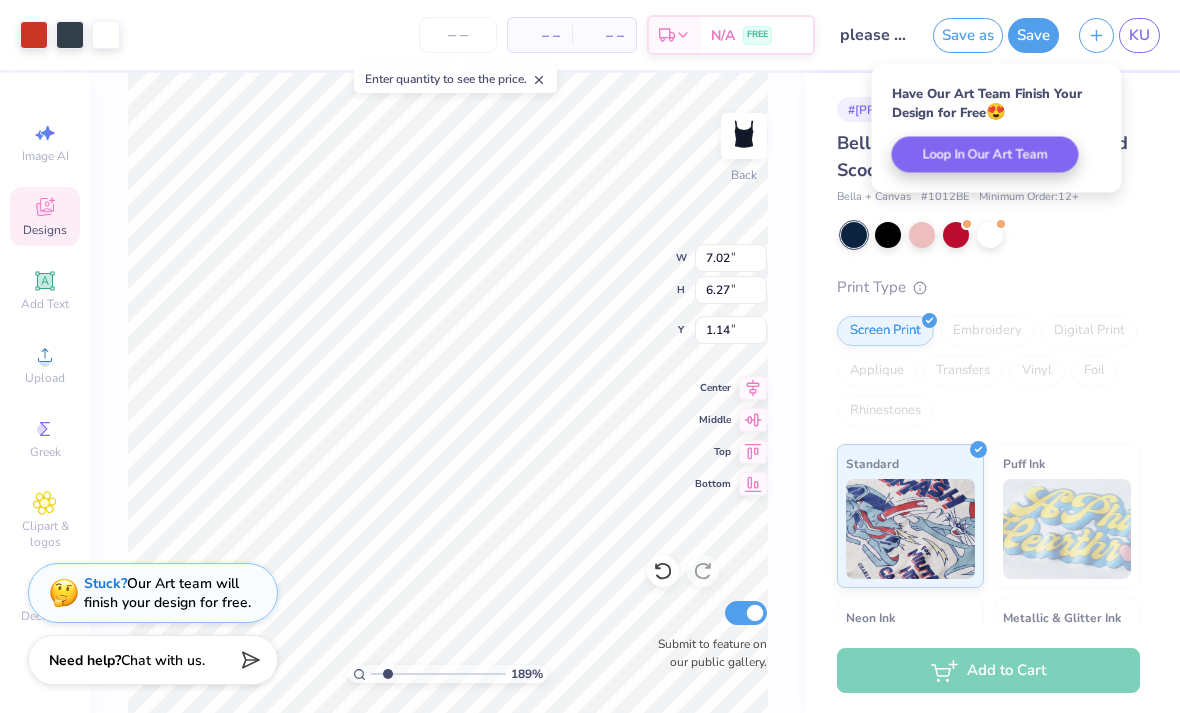 type on "1.89437105784598" 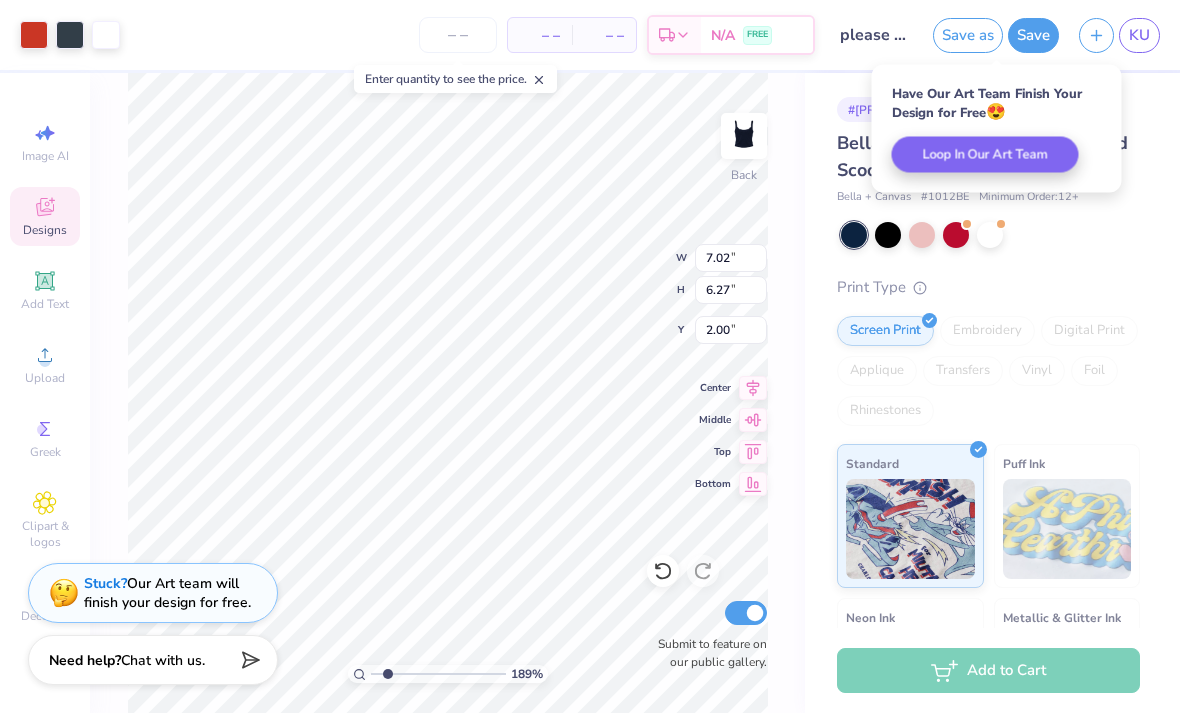 click 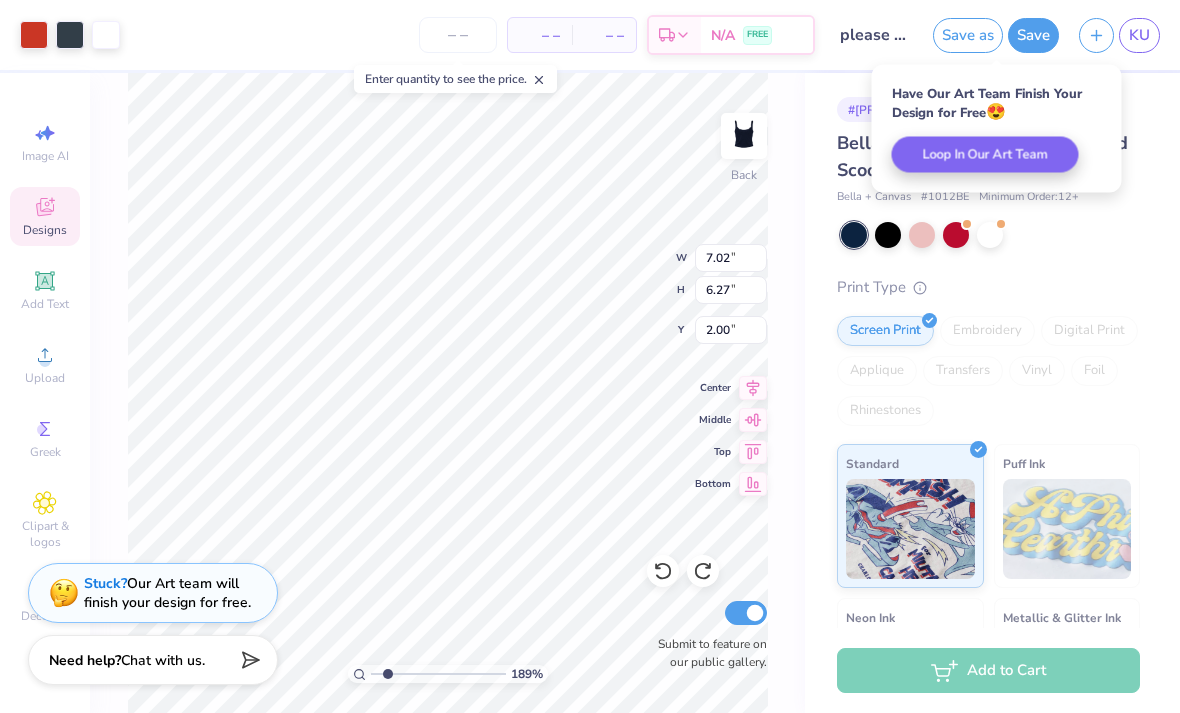 type on "1.89437105784598" 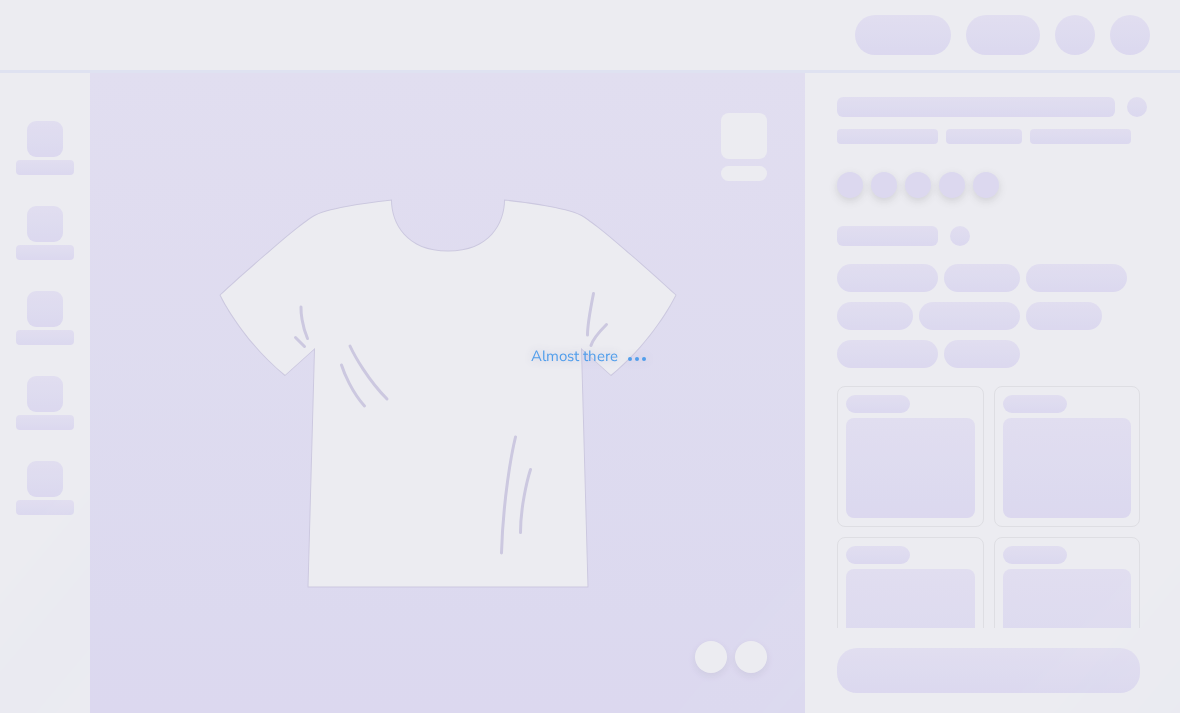 scroll, scrollTop: 0, scrollLeft: 0, axis: both 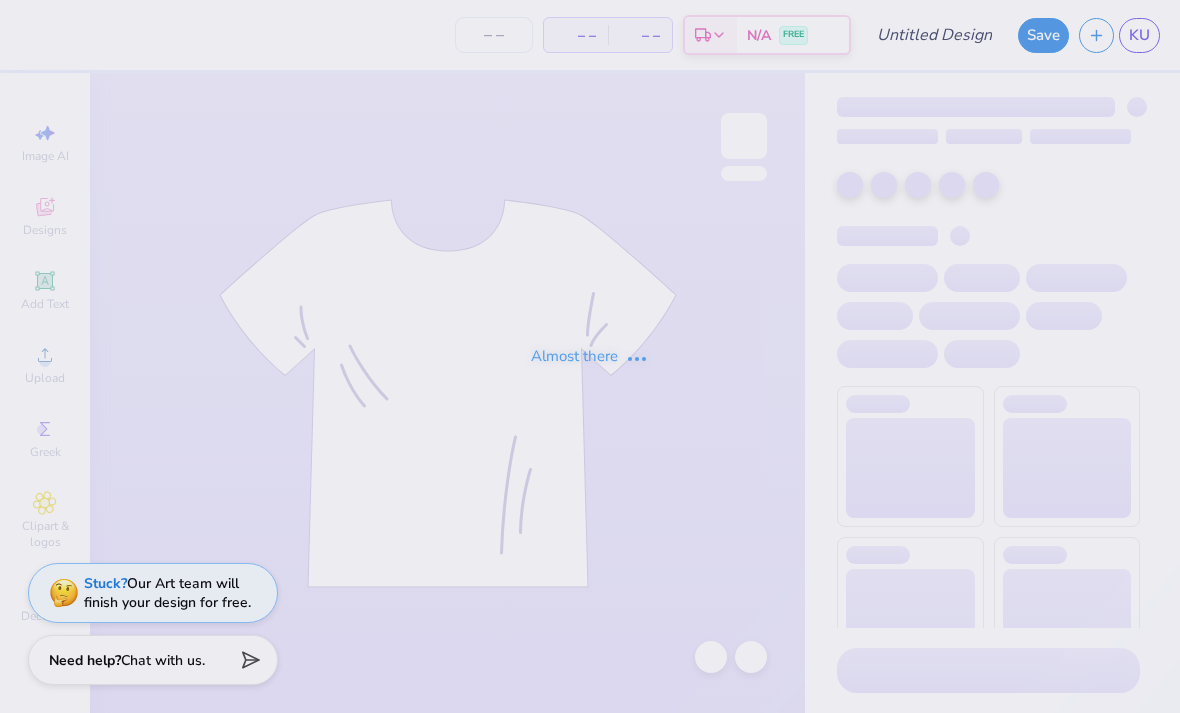 type on "please do not edit this I am not done" 